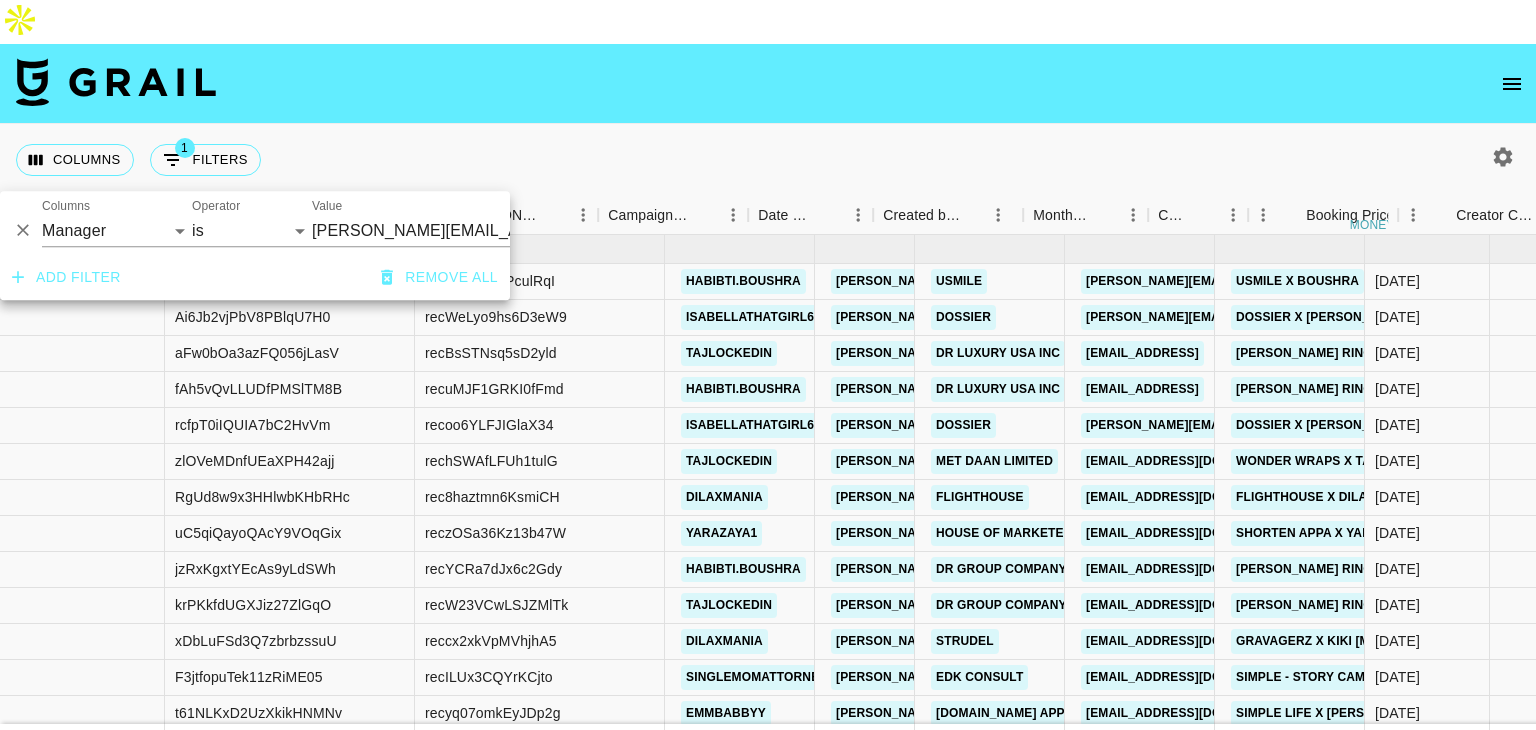 select on "managerIds" 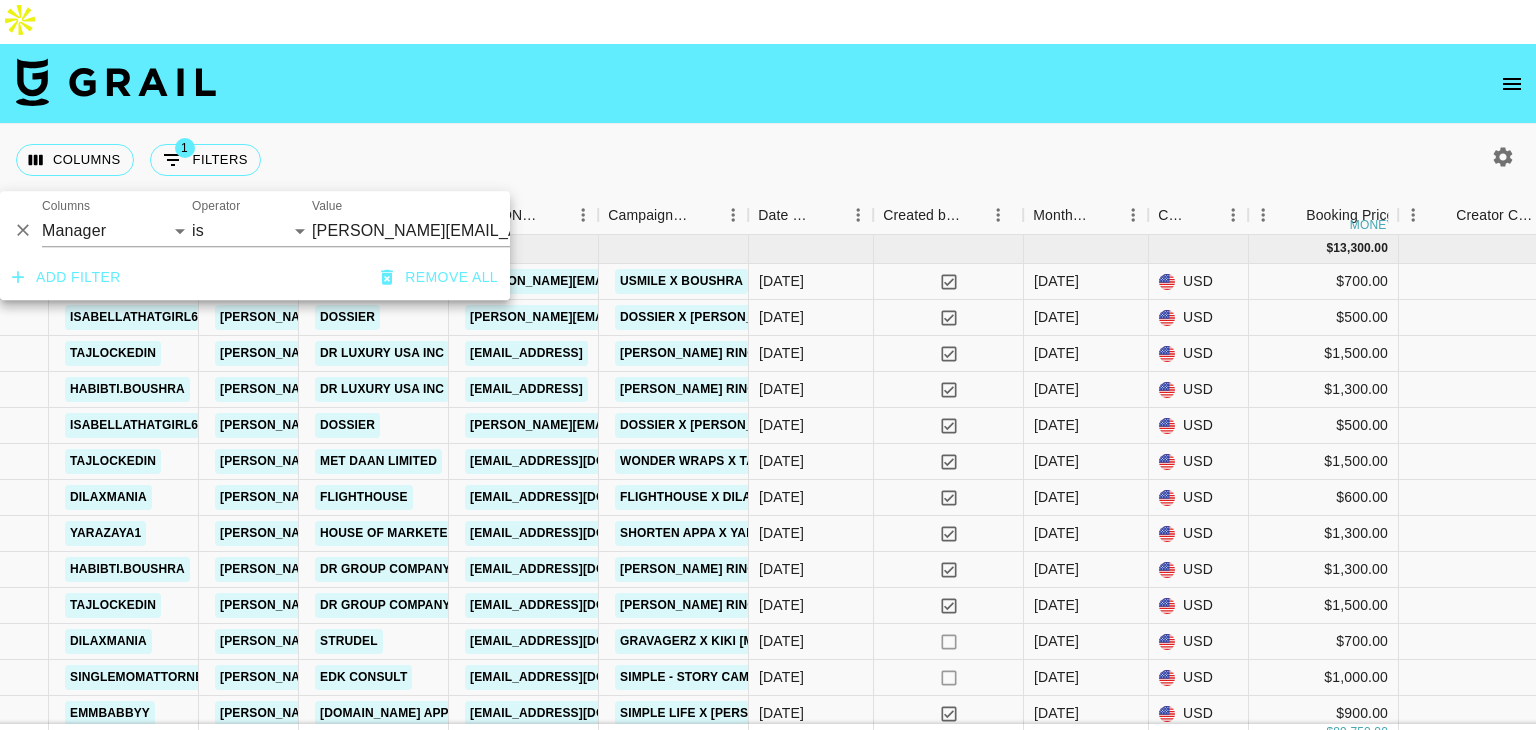 click on "Columns 1 Filters + Booking" at bounding box center (768, 160) 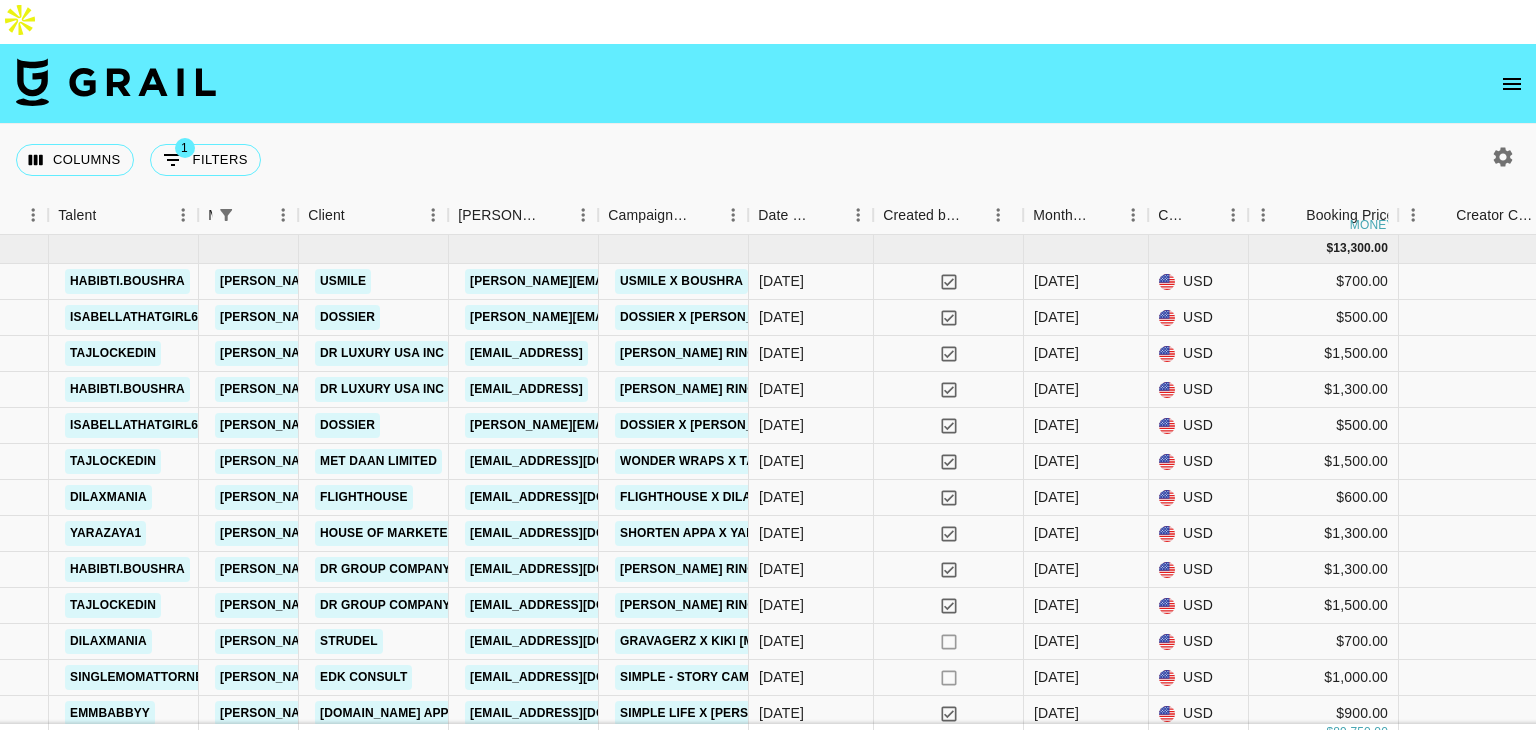click on "Columns 1 Filters + Booking" at bounding box center (768, 160) 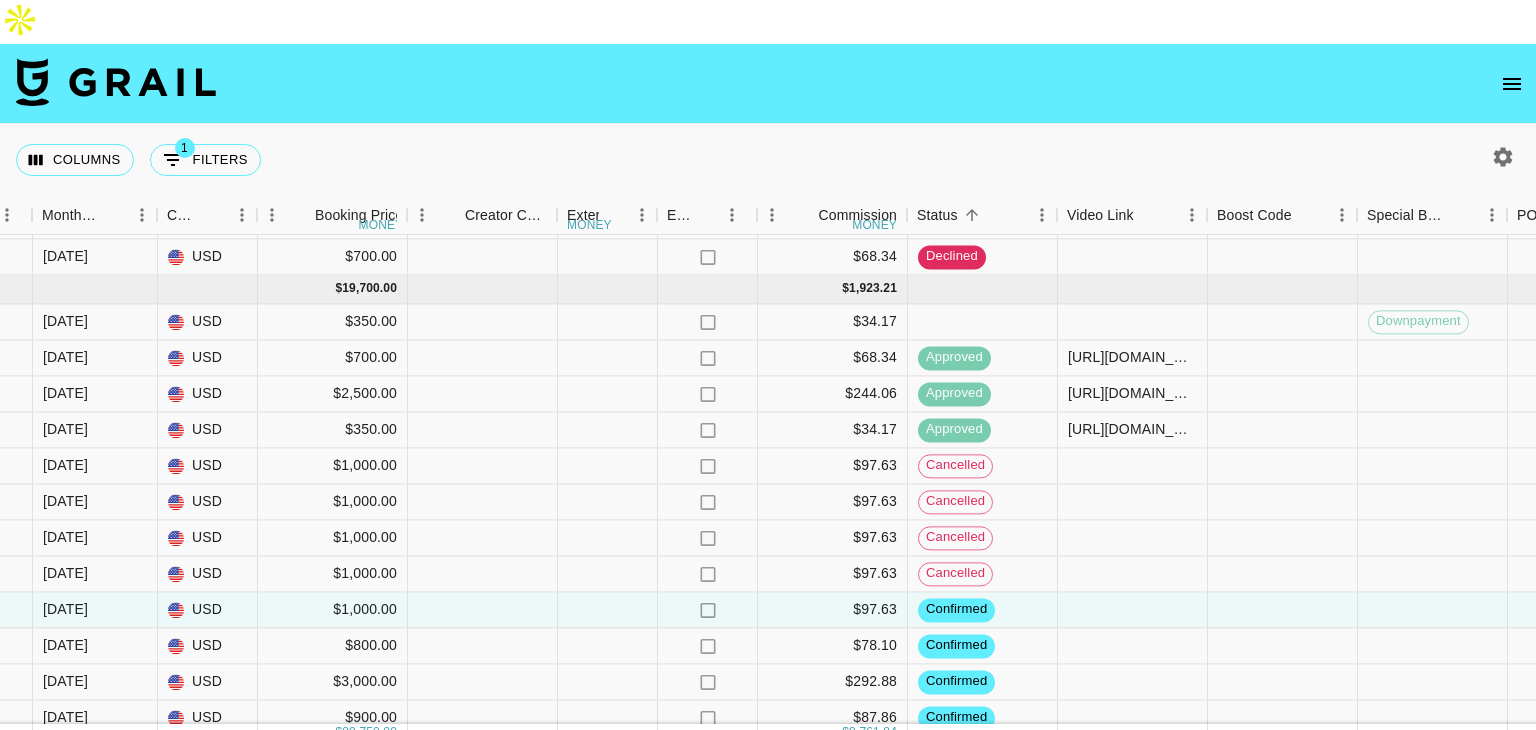 scroll, scrollTop: 1558, scrollLeft: 1608, axis: both 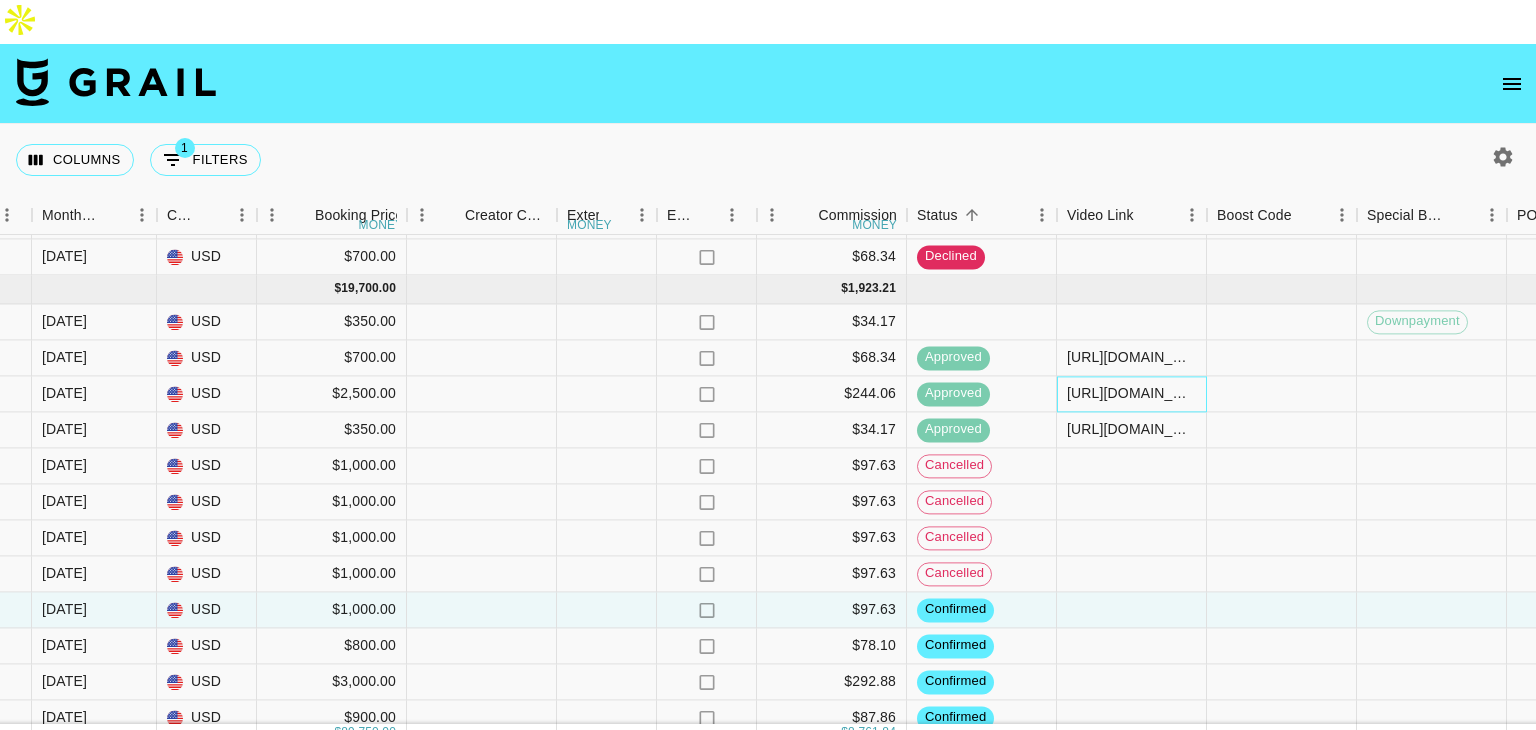 click on "[URL][DOMAIN_NAME]" at bounding box center [1132, 394] 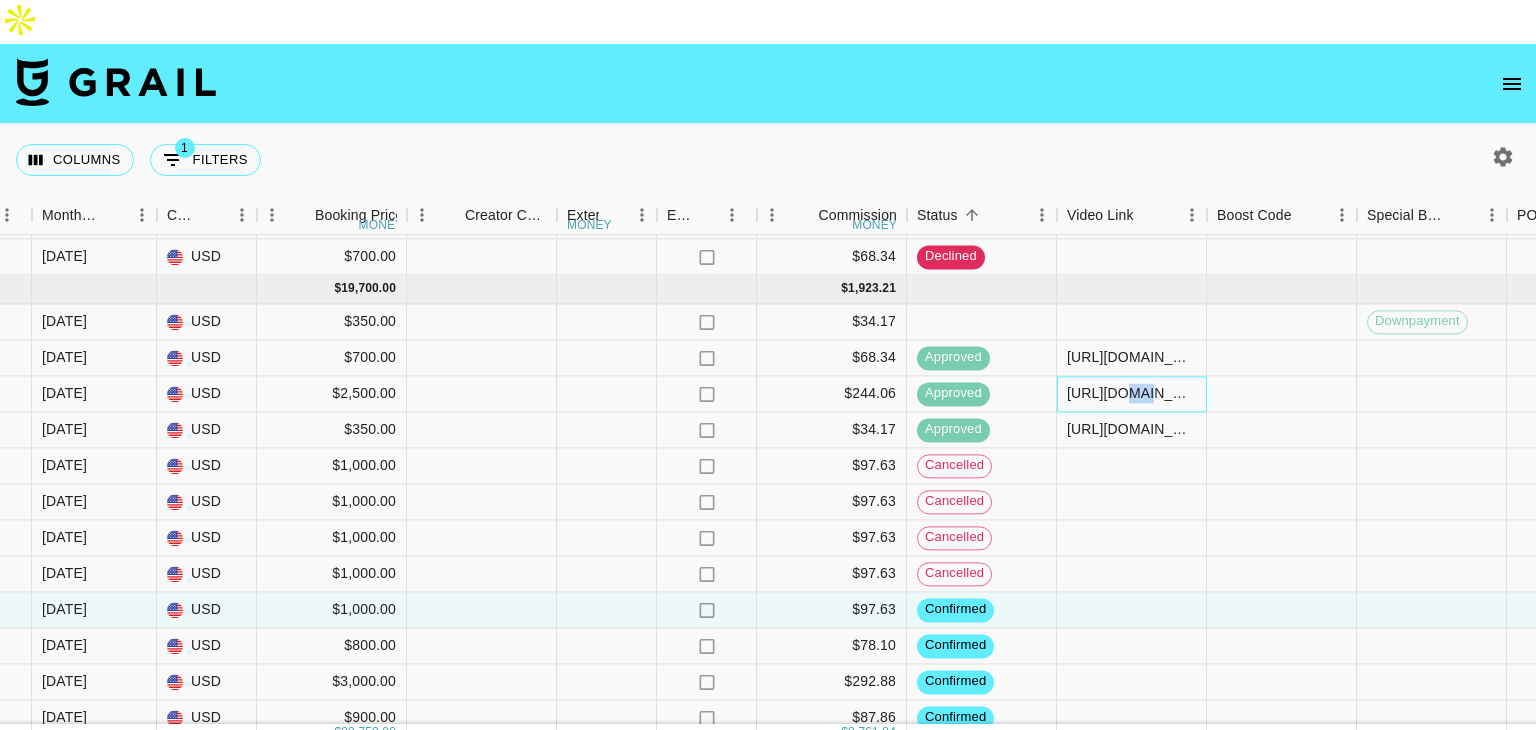 click on "[URL][DOMAIN_NAME]" at bounding box center (1132, 394) 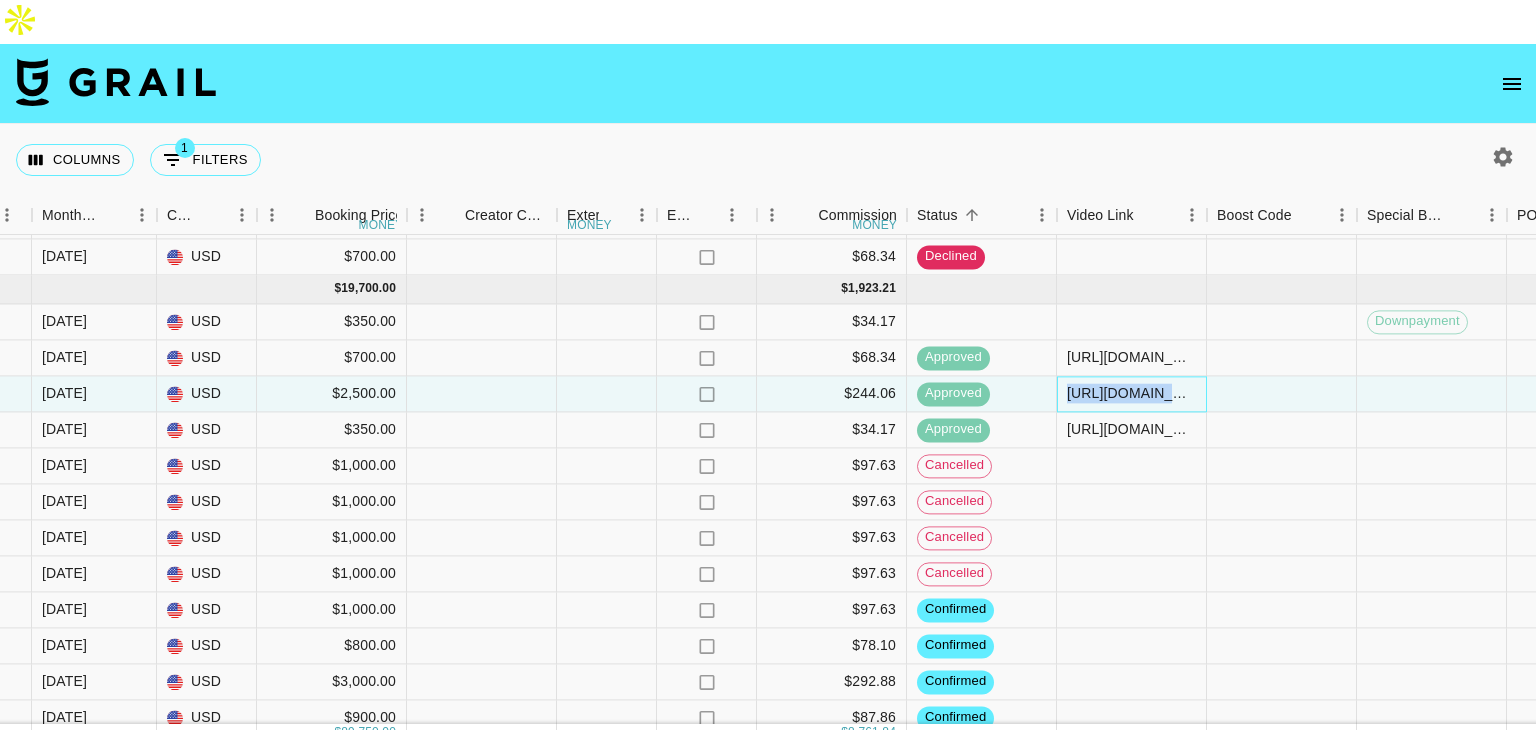 click on "[URL][DOMAIN_NAME]" at bounding box center [1132, 394] 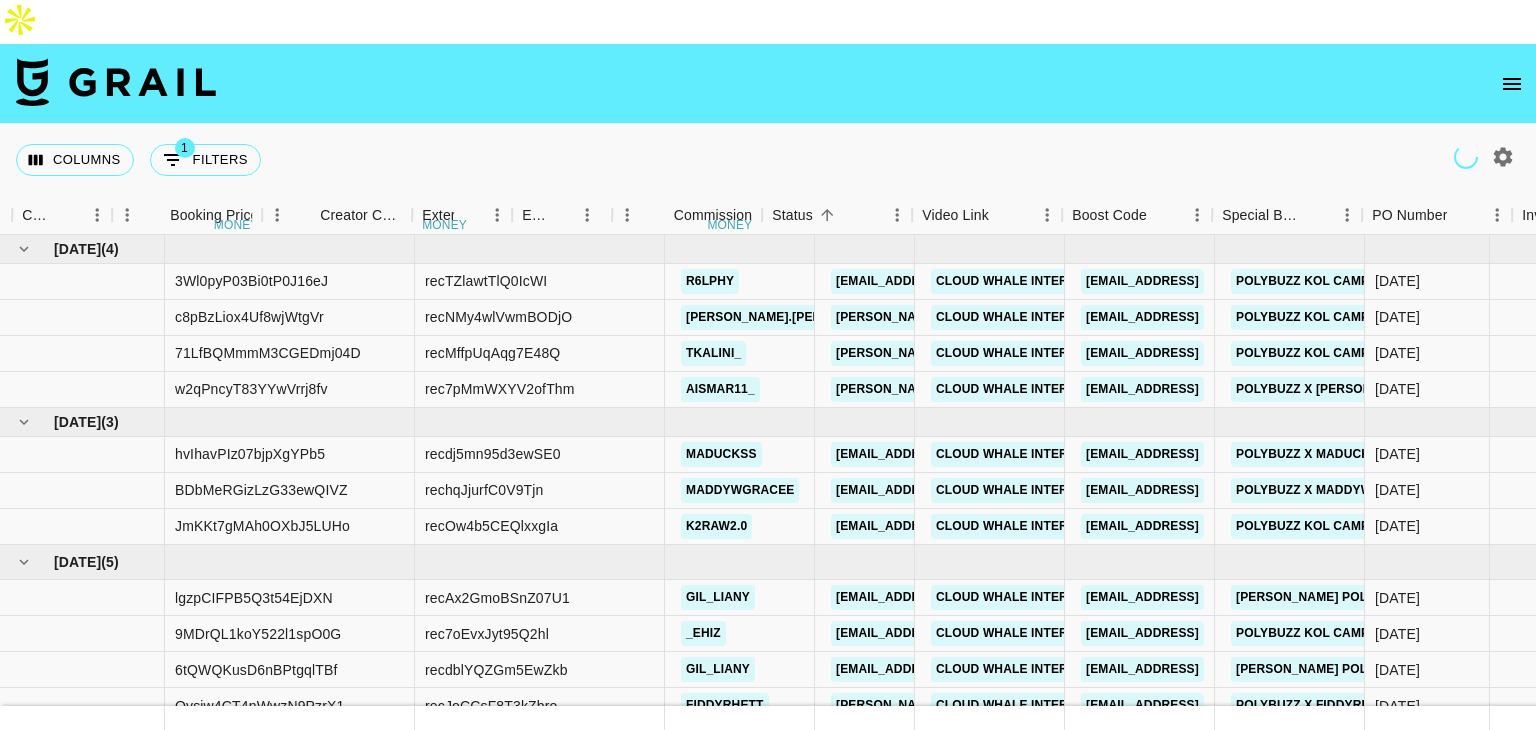scroll, scrollTop: 0, scrollLeft: 0, axis: both 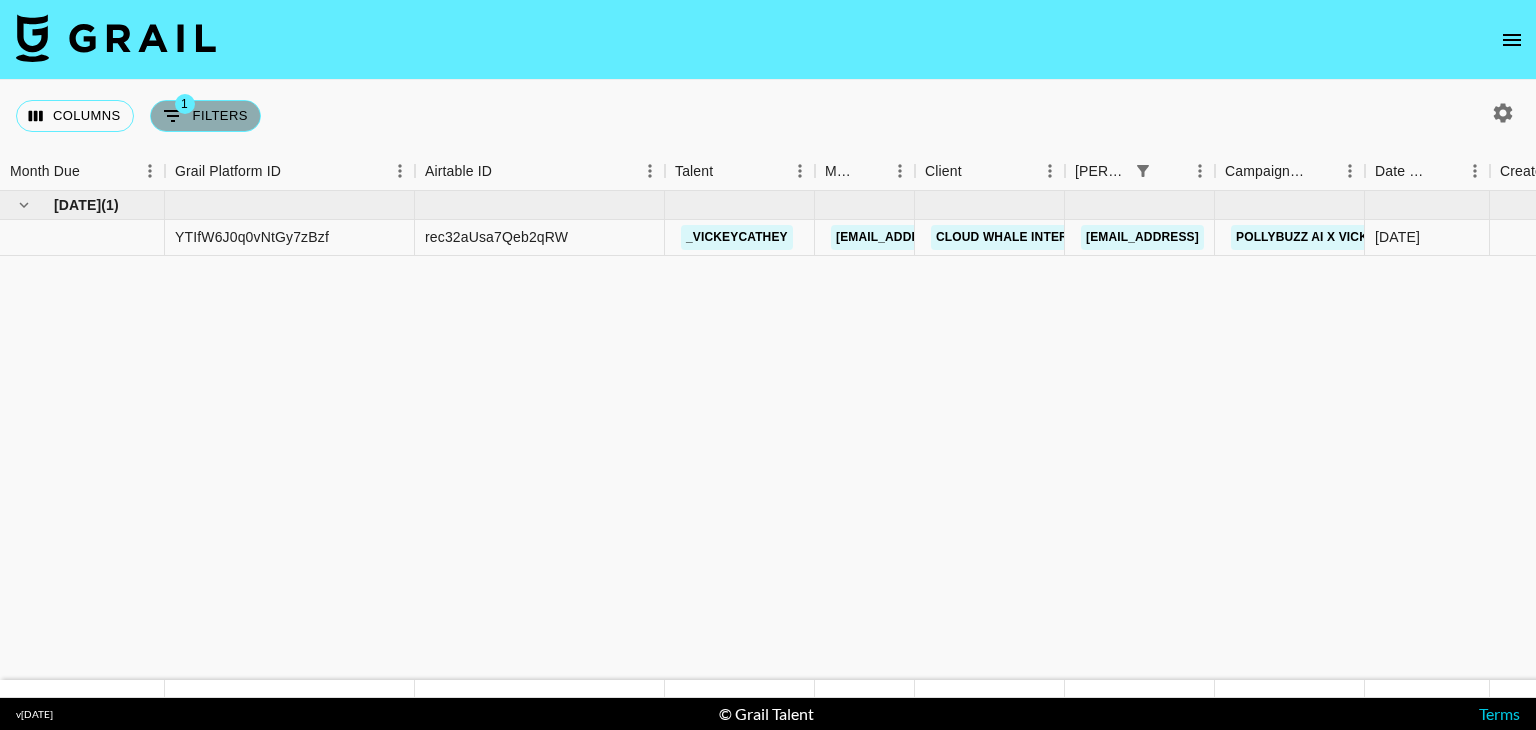 click on "1 Filters" at bounding box center [205, 116] 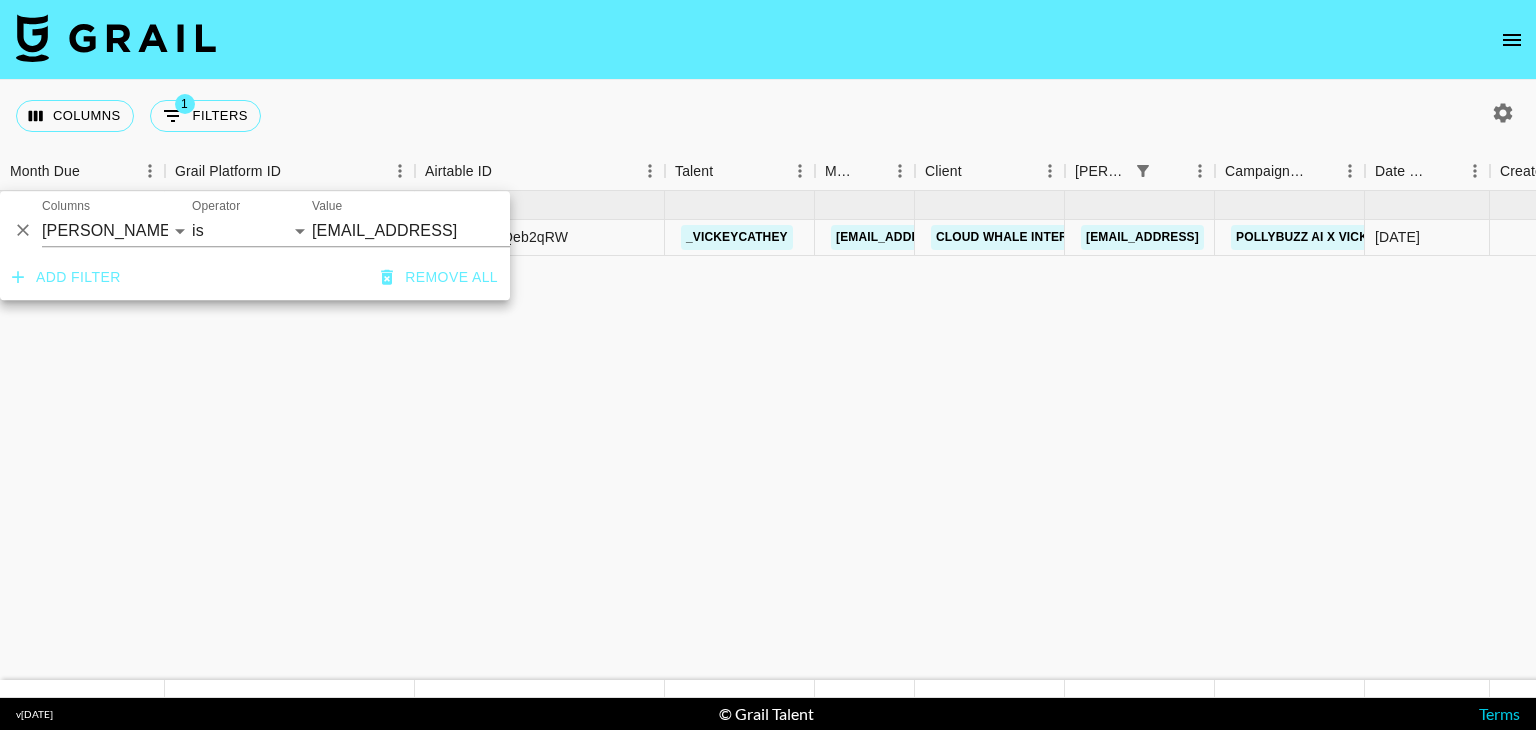 click on "Jul '25  ( 1 ) $ 2,500.00 $ 244.06 YTIfW6J0q0vNtGy7zBzf rec32aUsa7Qeb2qRW _vickeycathey dilnasheen.batool@grail-talent.com Cloud Whale Interactive Technology LLC suki@mail.polybuzz.ai PollyBuzz ai X Vickey 09/07/2025 yes Jul '25  USD $2,500.00 no $244.06 cancelled no" at bounding box center [2122, 435] 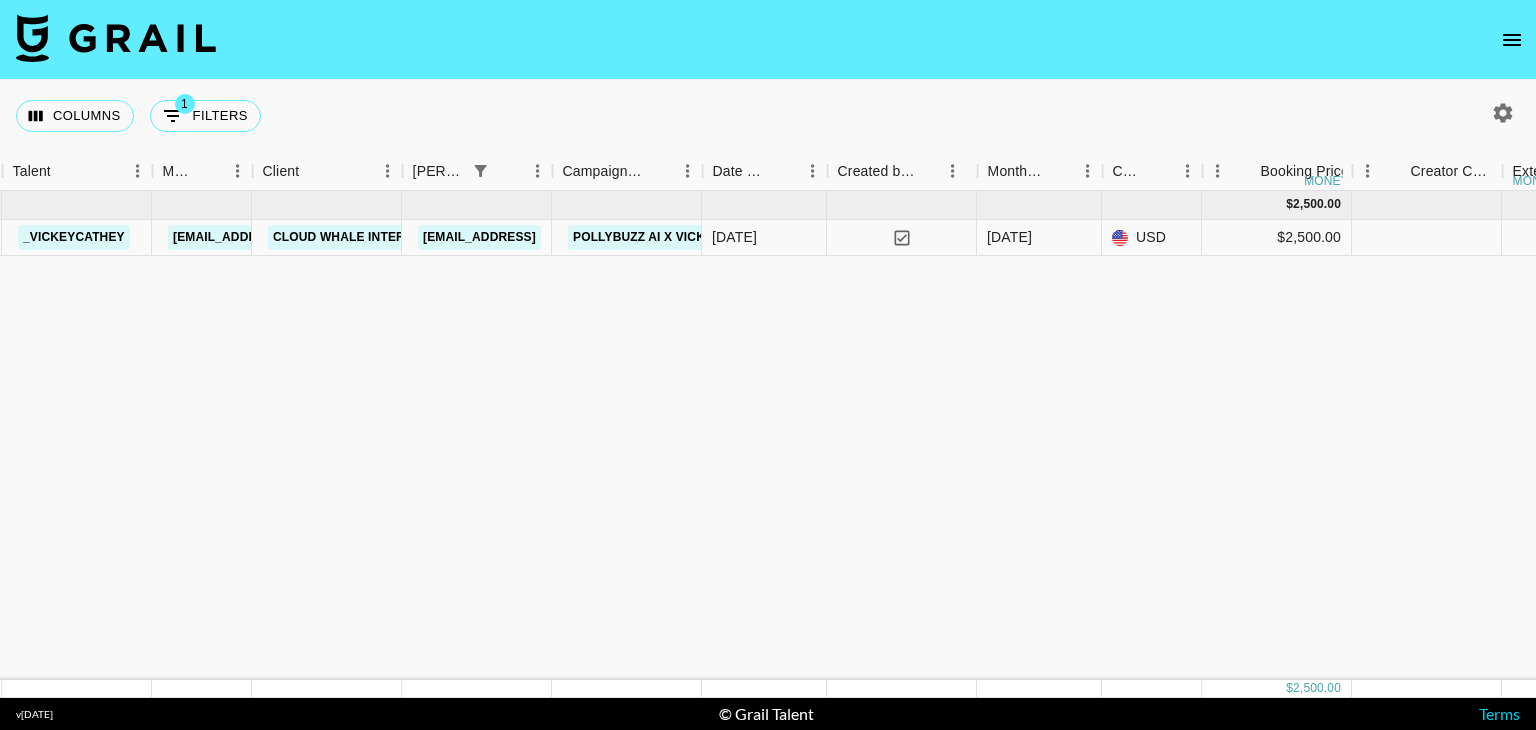 scroll, scrollTop: 0, scrollLeft: 662, axis: horizontal 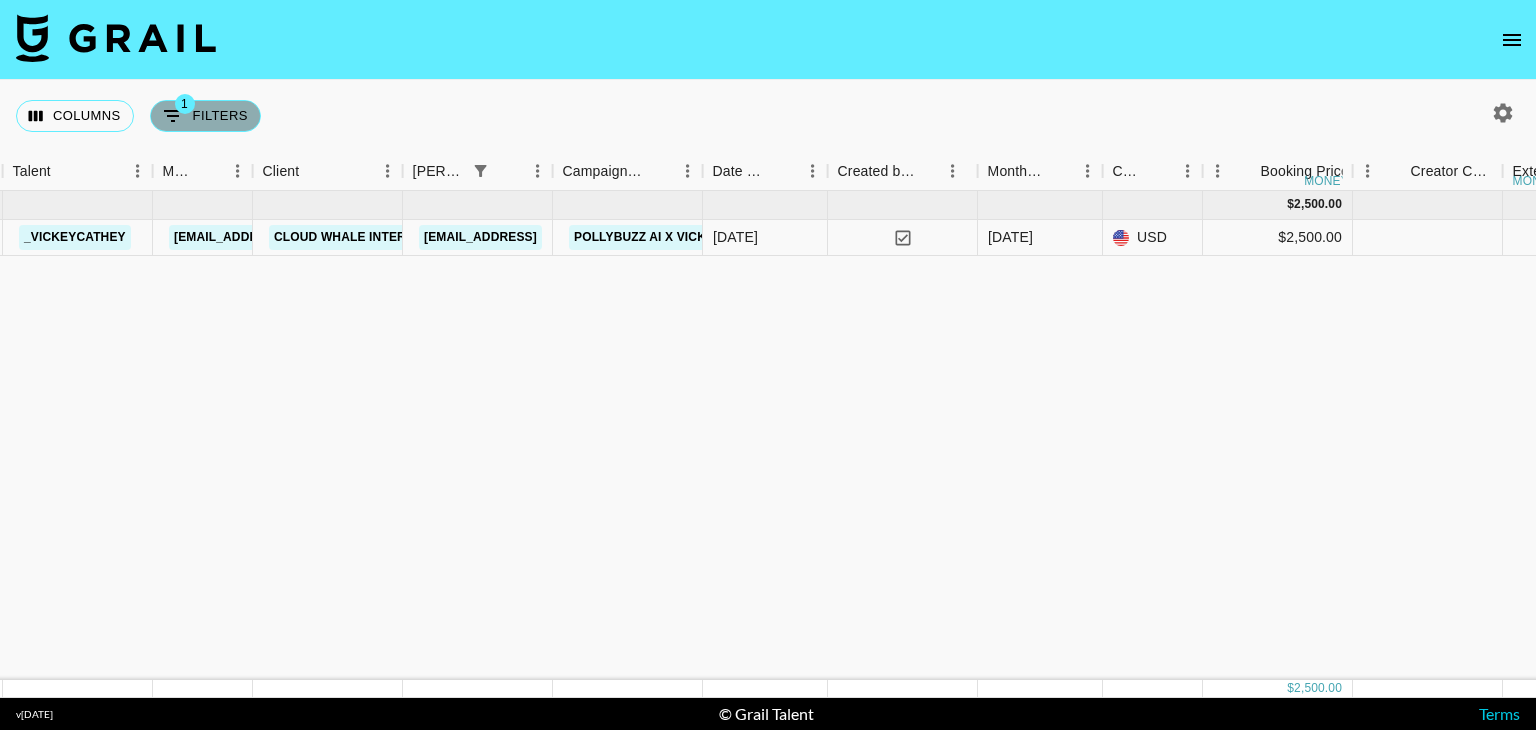 click on "1 Filters" at bounding box center [205, 116] 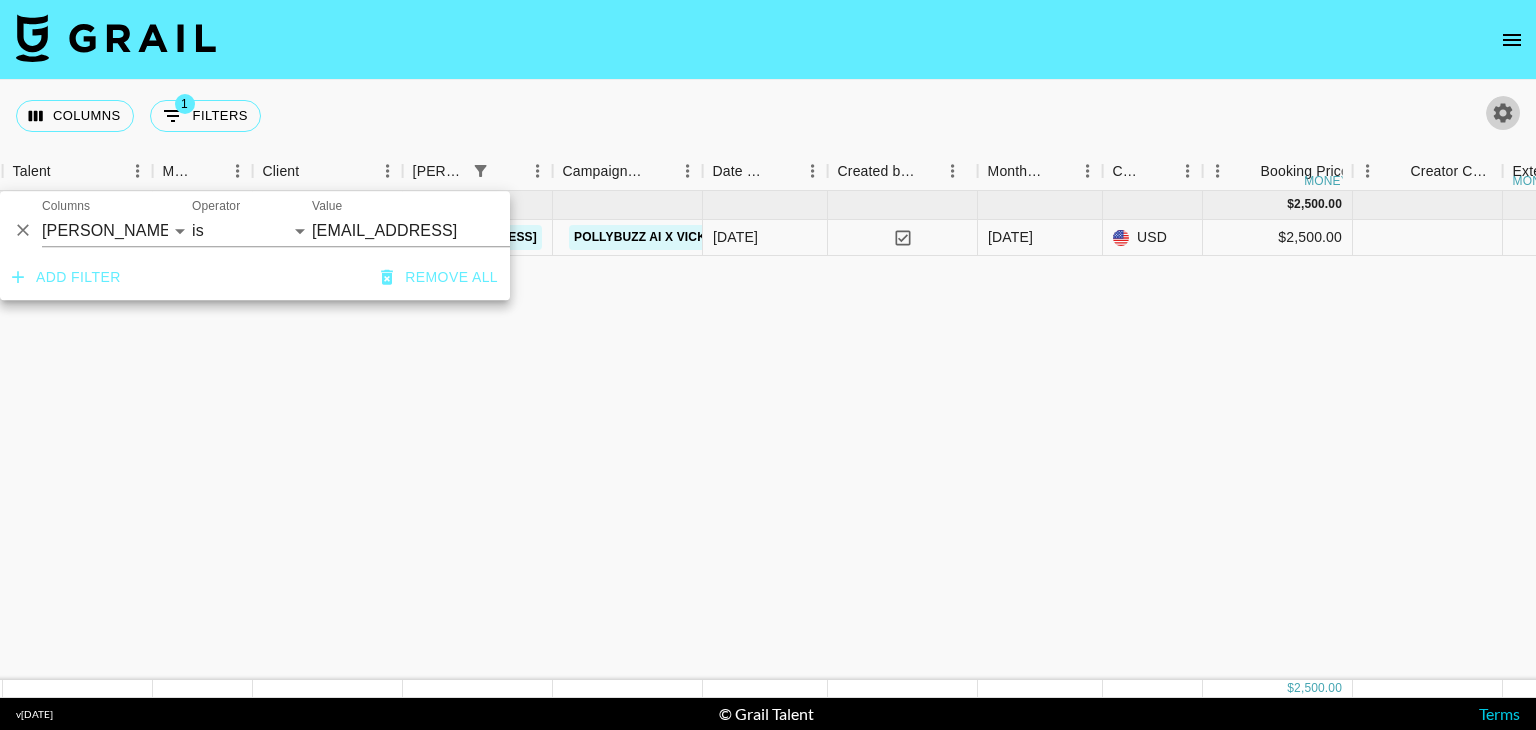 click 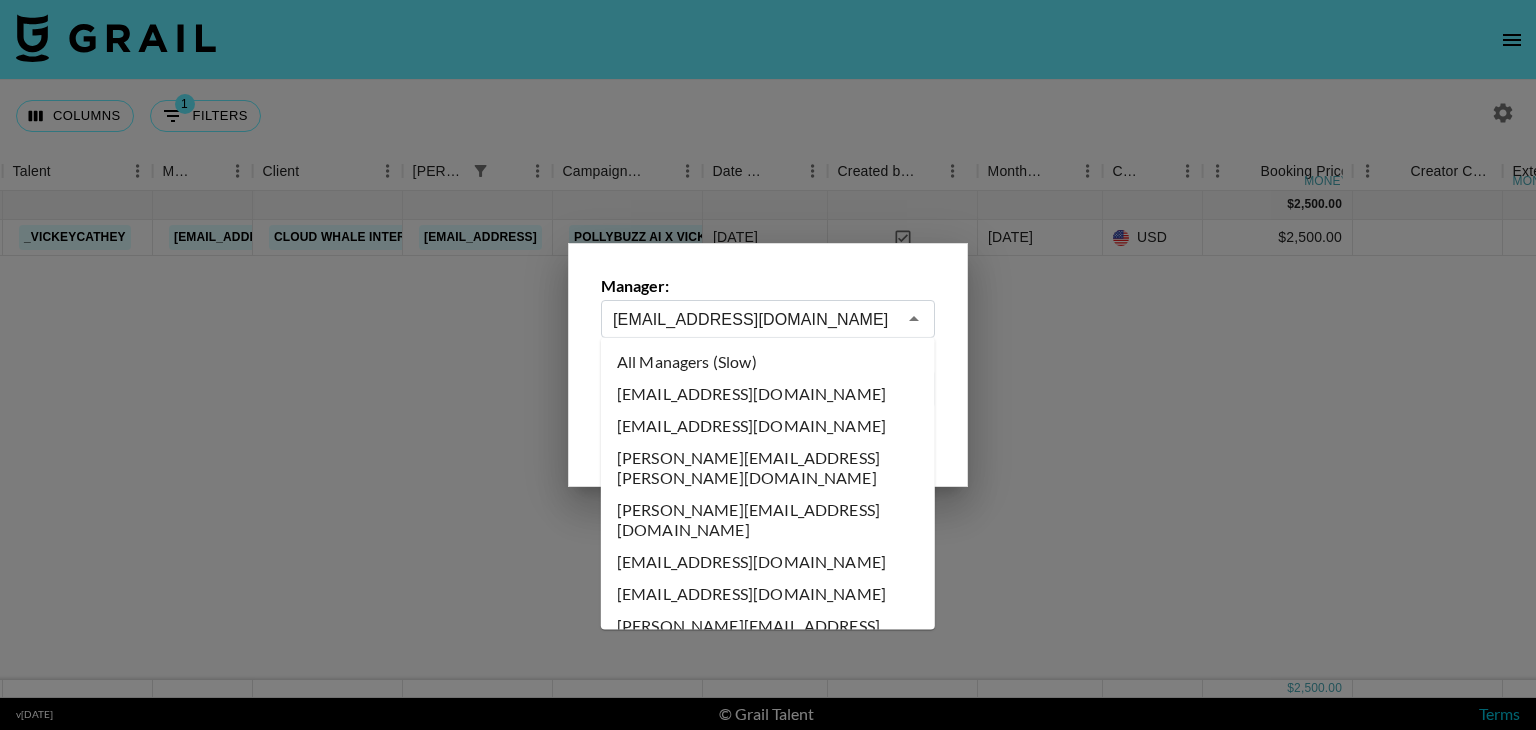 click on "dilnasheen.batool@grail-talent.com" at bounding box center [754, 319] 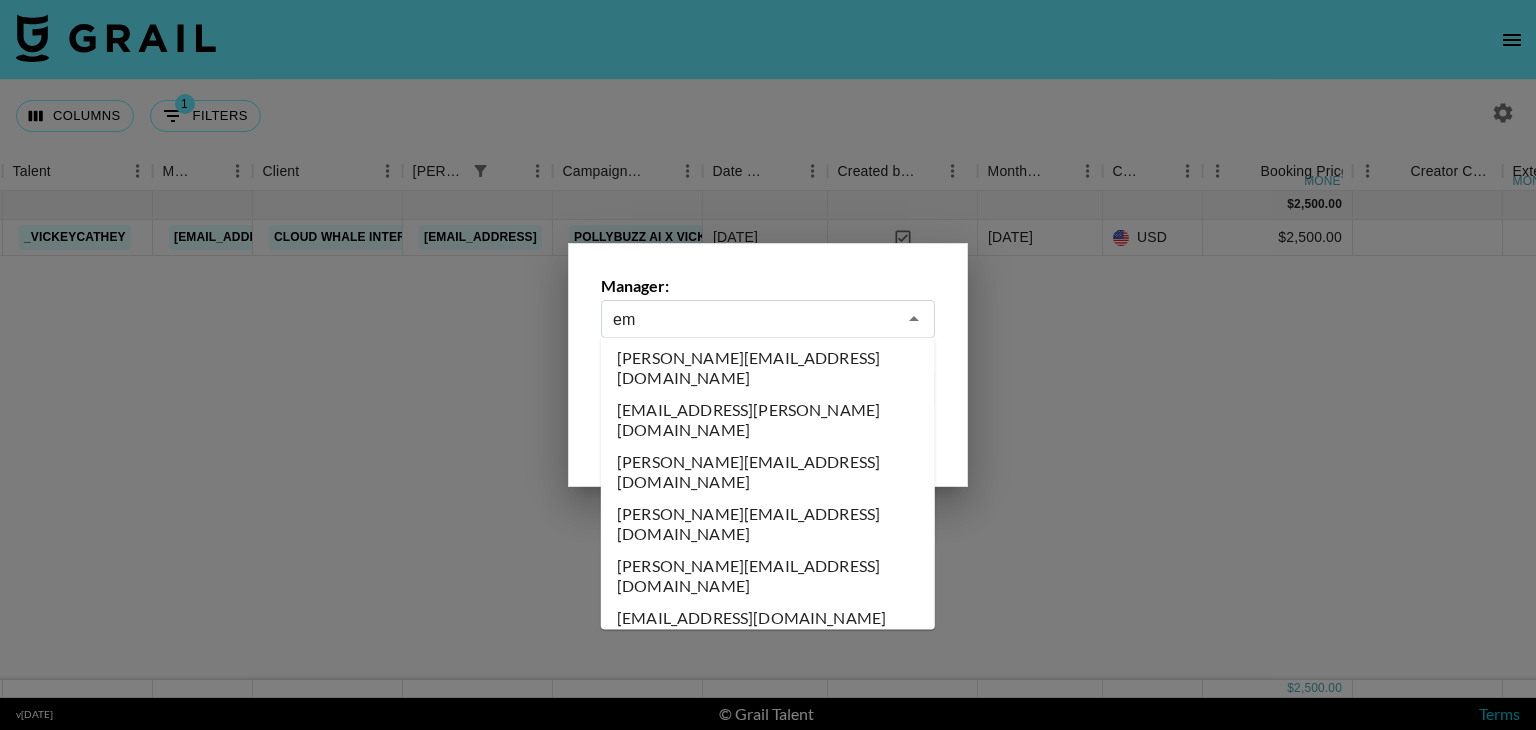 scroll, scrollTop: 0, scrollLeft: 0, axis: both 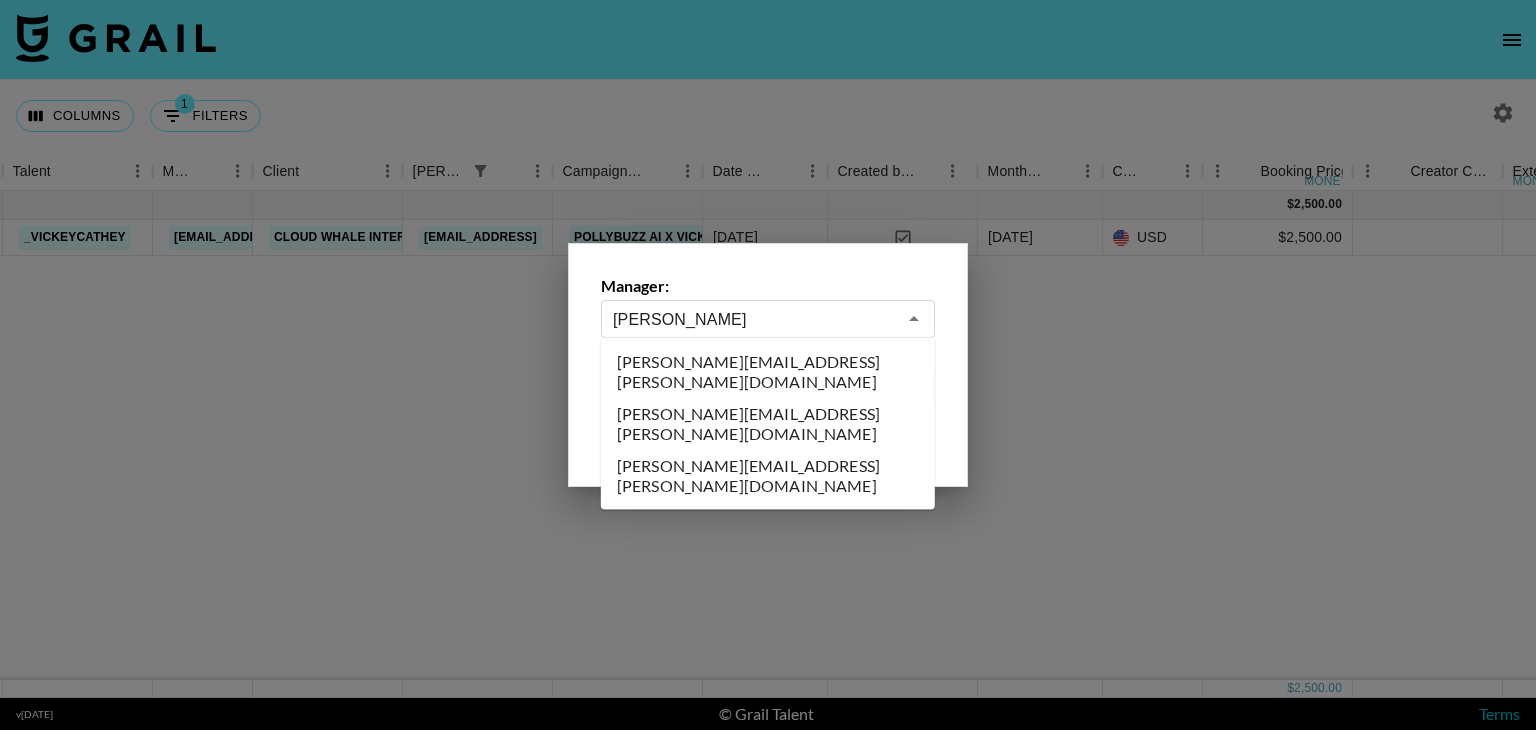 click on "emily.humphrey@grail-talent.com" at bounding box center (768, 424) 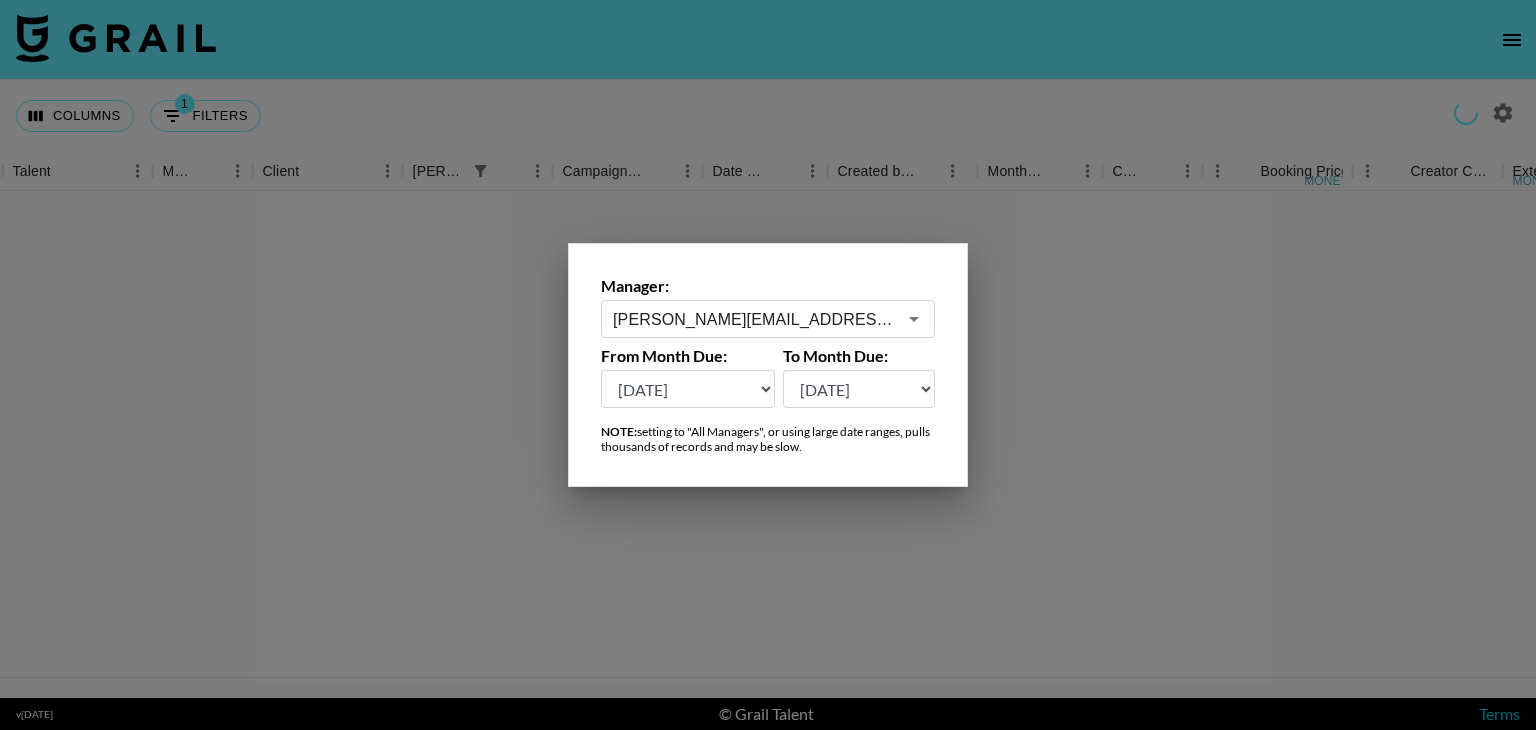 type on "emily.humphrey@grail-talent.com" 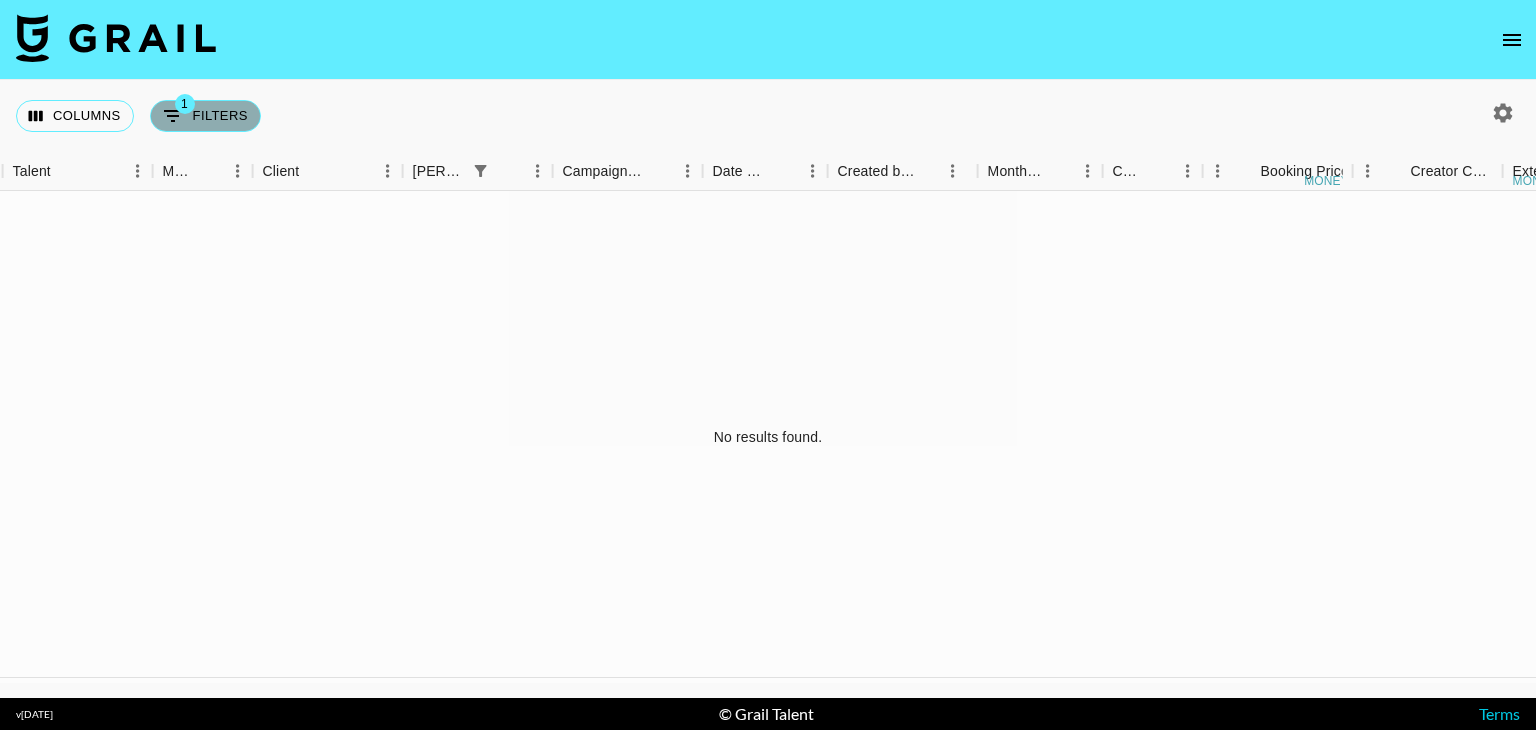 click on "1 Filters" at bounding box center (205, 116) 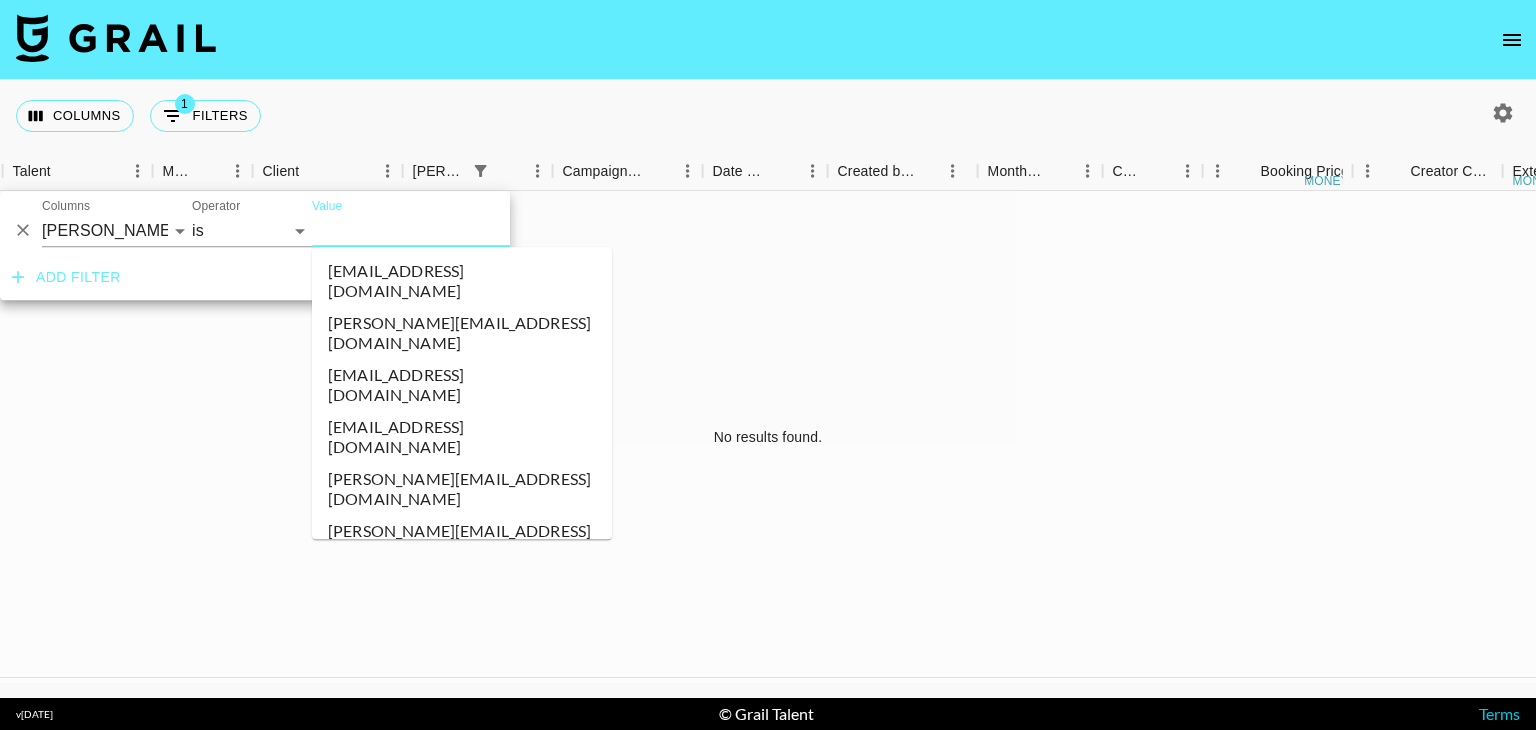 click on "Value" at bounding box center [434, 230] 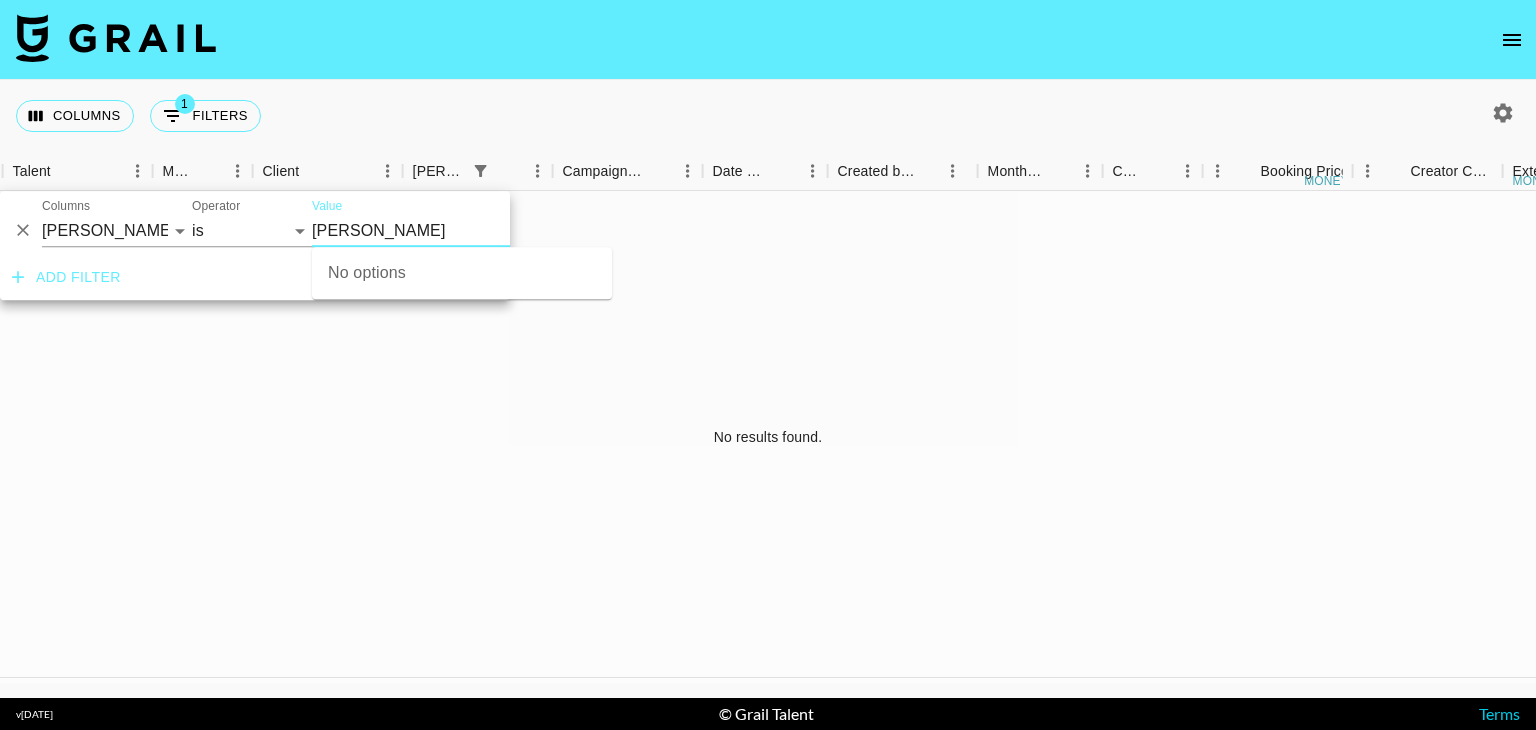 type on "emily" 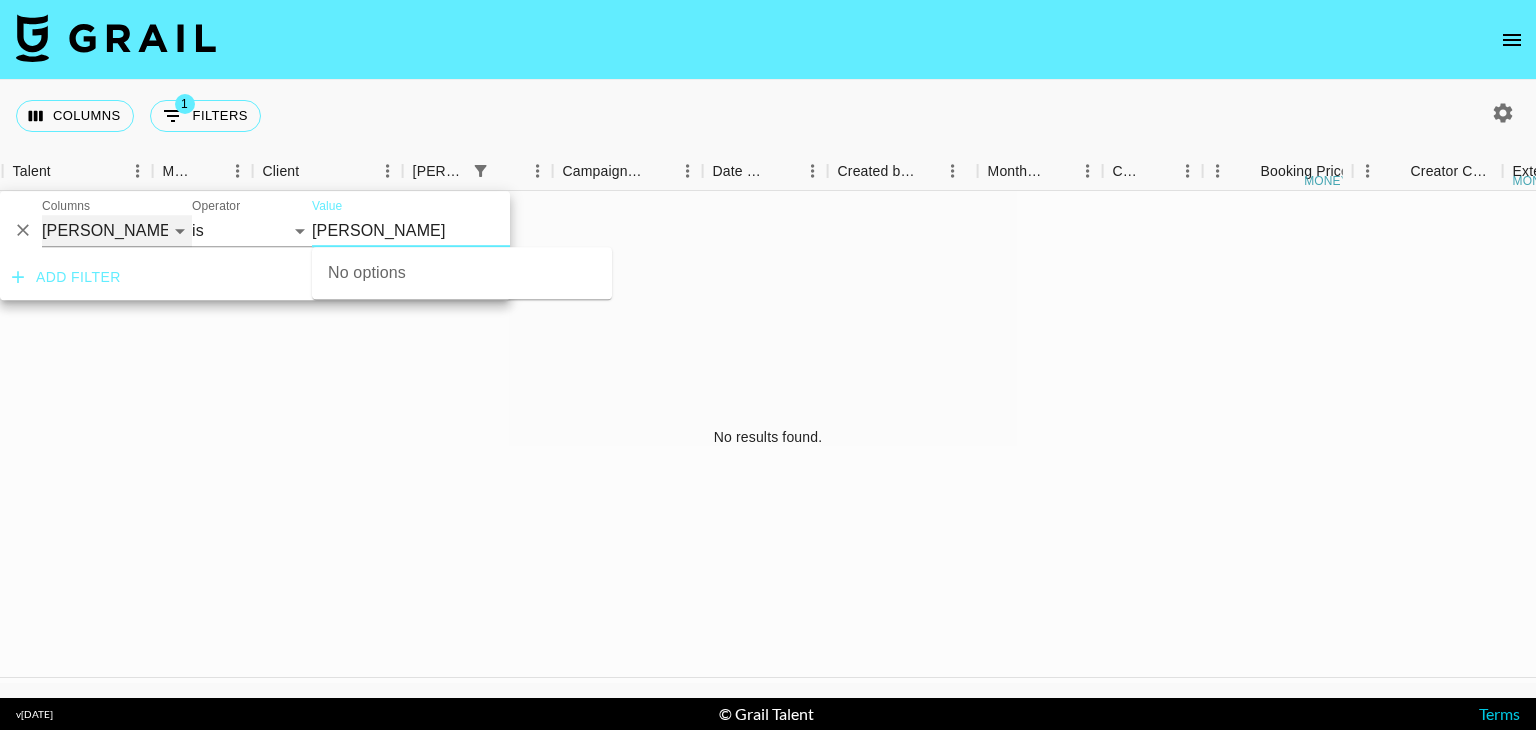 type 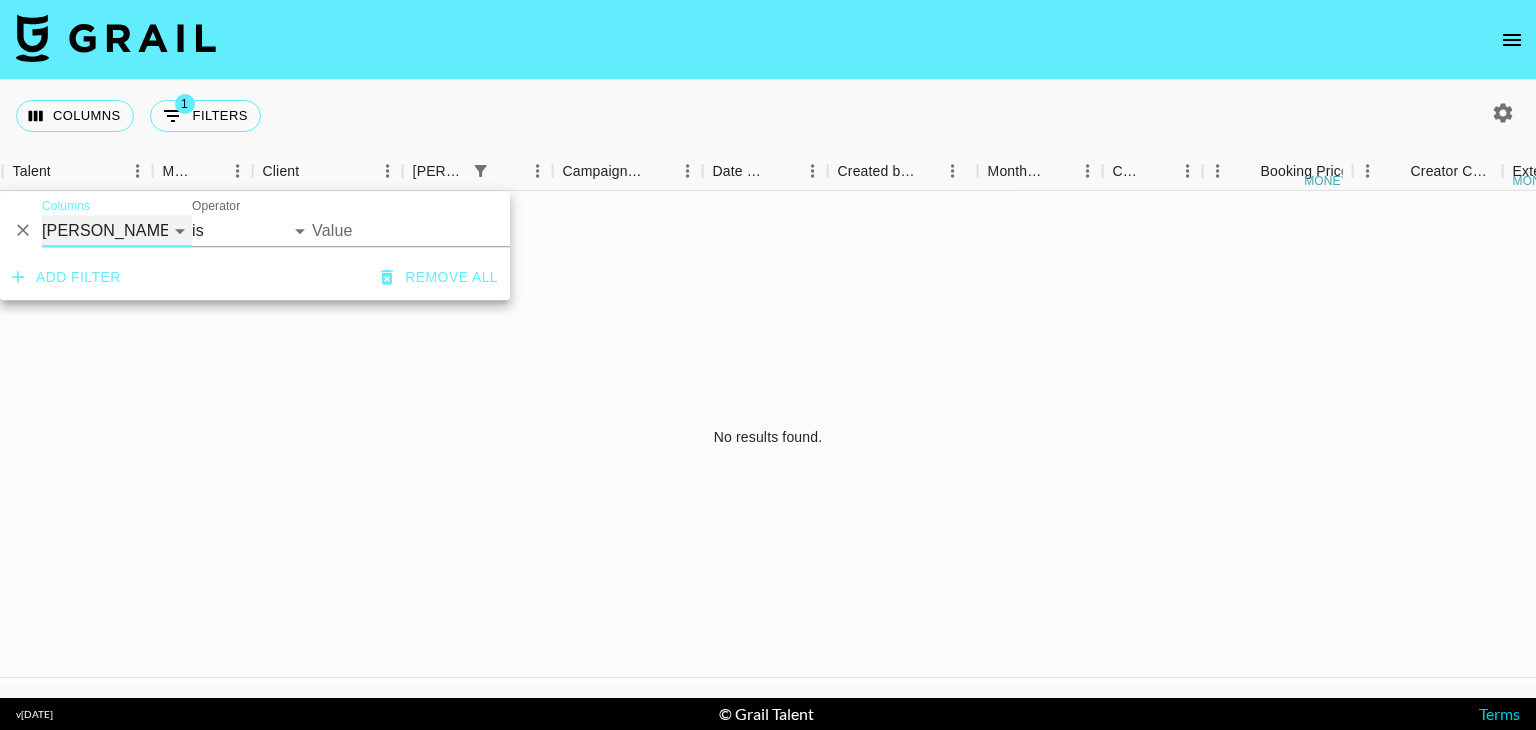 click on "Grail Platform ID Airtable ID Talent Manager Client Booker Campaign (Type) Date Created Created by Grail Team Month Due Currency Booking Price Creator Commmission Override External Commission Expenses: Remove Commission? Commission Status Video Link Boost Code Special Booking Type PO Number Invoice Notes Uniport Contact Email Contract File Payment Sent Payment Sent Date Invoice Link" at bounding box center (117, 231) 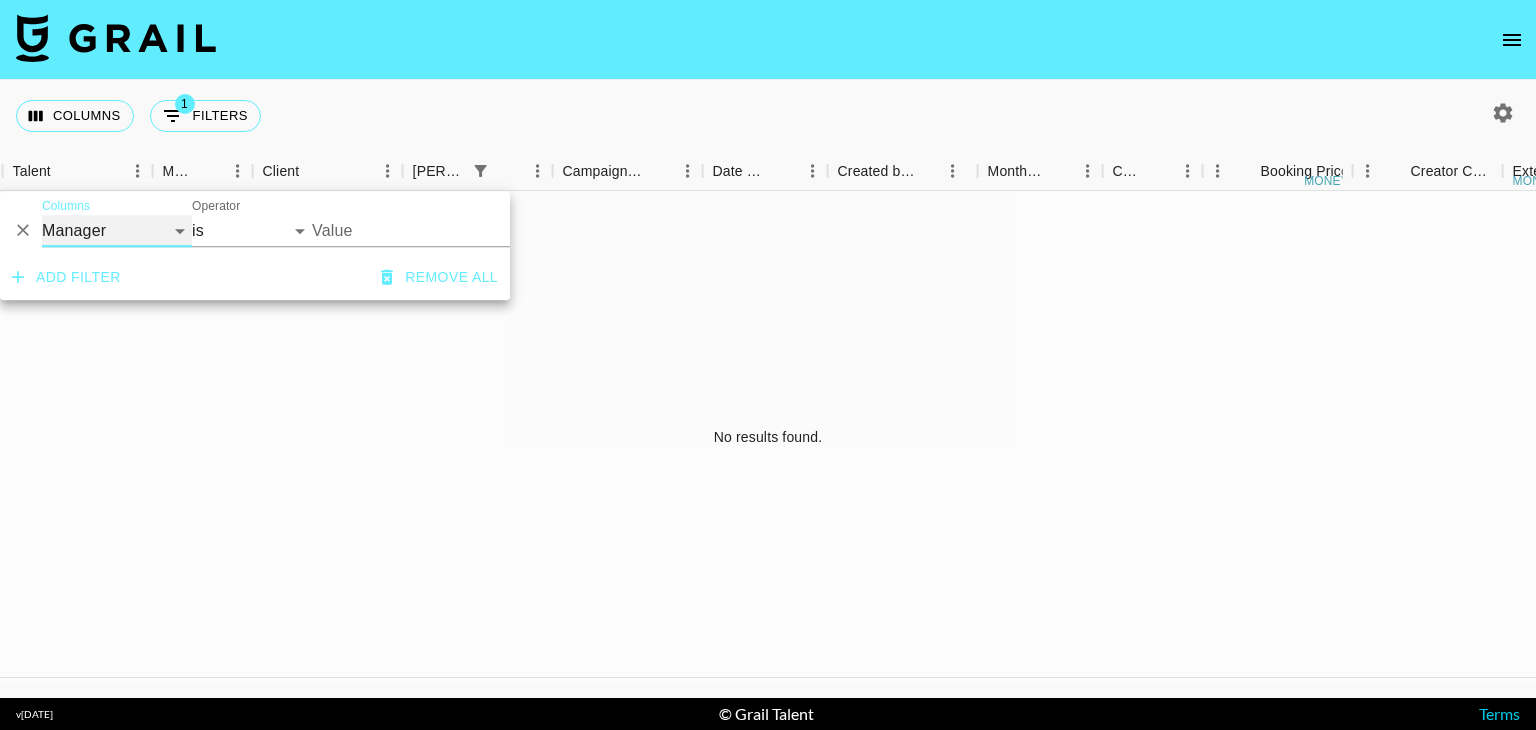 click on "Grail Platform ID Airtable ID Talent Manager Client Booker Campaign (Type) Date Created Created by Grail Team Month Due Currency Booking Price Creator Commmission Override External Commission Expenses: Remove Commission? Commission Status Video Link Boost Code Special Booking Type PO Number Invoice Notes Uniport Contact Email Contract File Payment Sent Payment Sent Date Invoice Link" at bounding box center (117, 231) 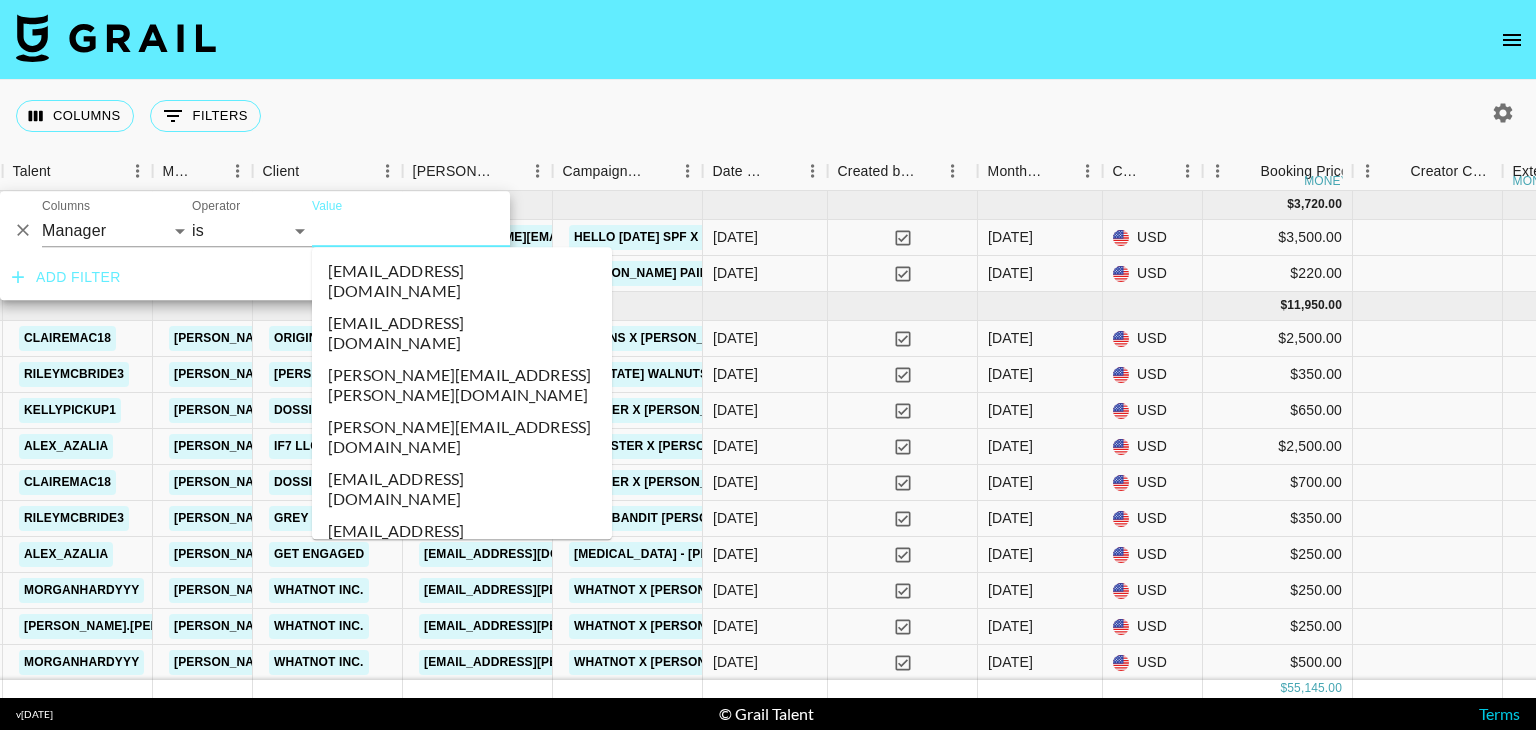 click on "Value" at bounding box center [447, 230] 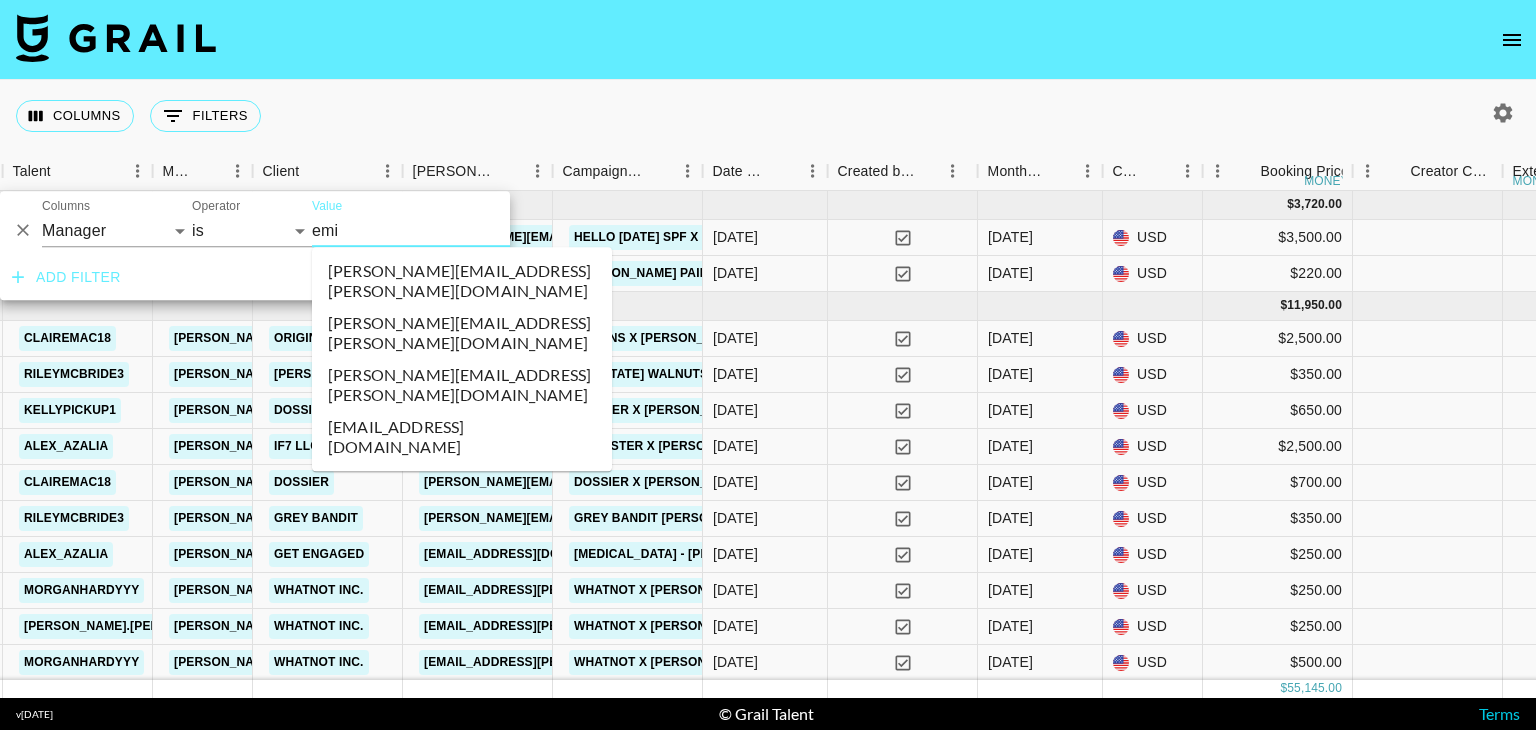 type on "emil" 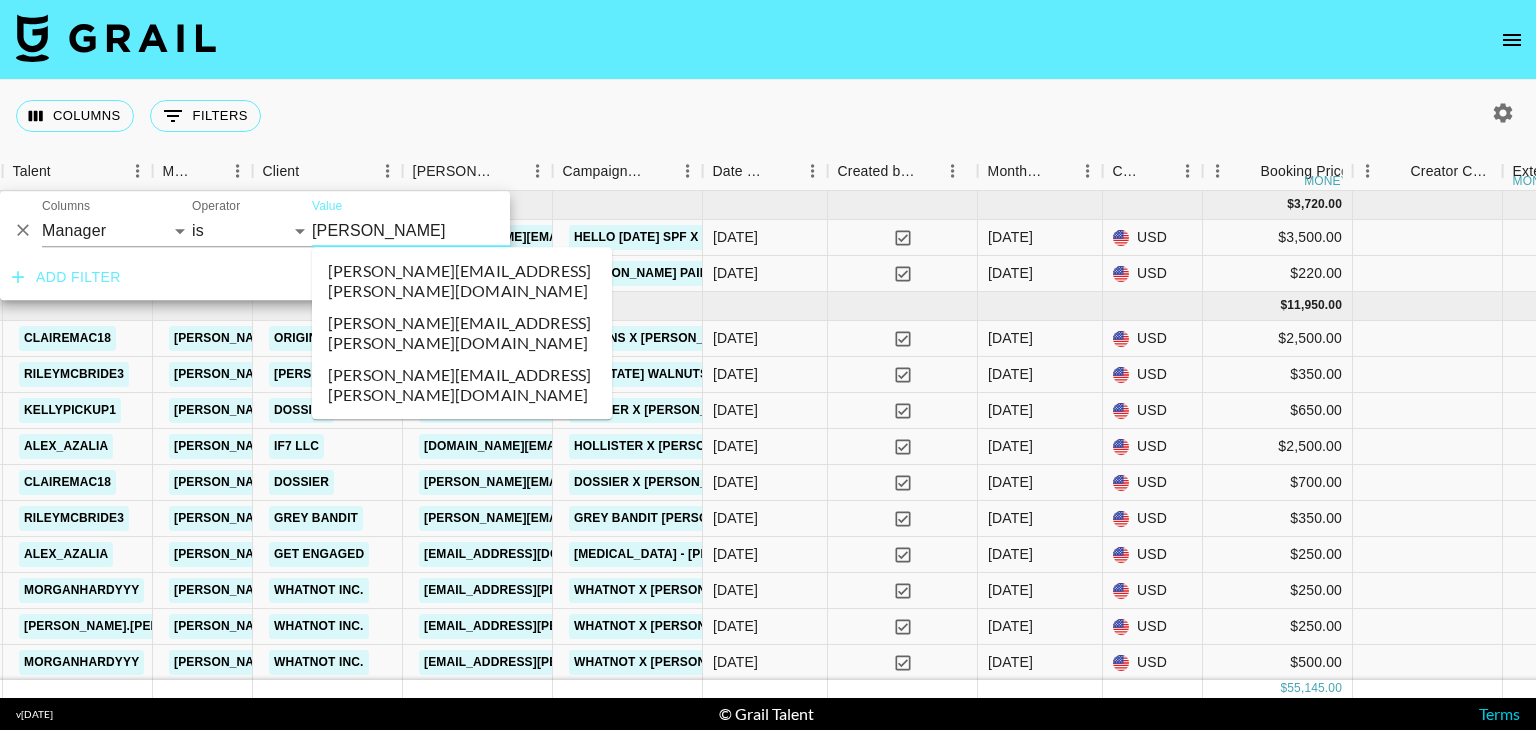 click on "emily.humphrey@grail-talent.com" at bounding box center (462, 333) 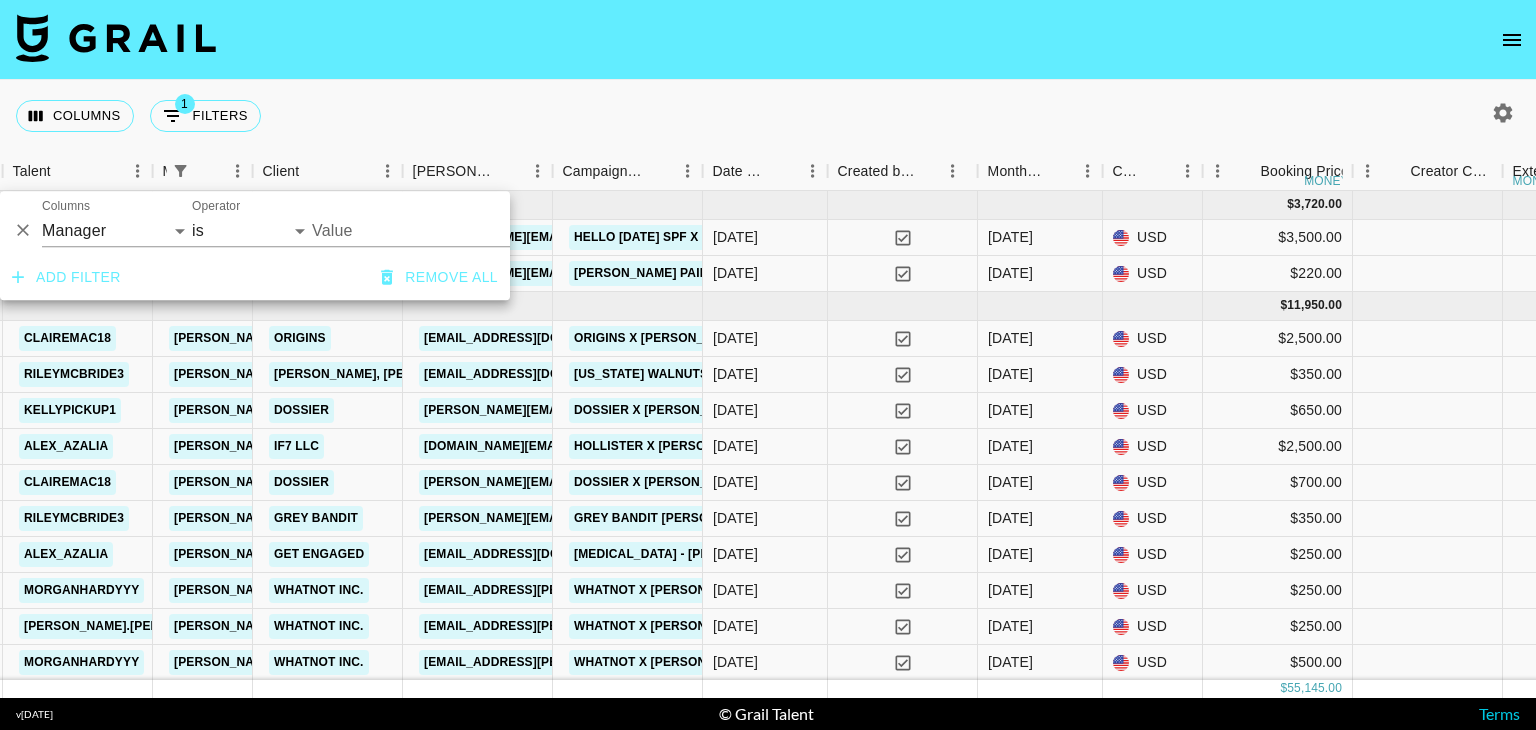 type on "emily.humphrey@grail-talent.com" 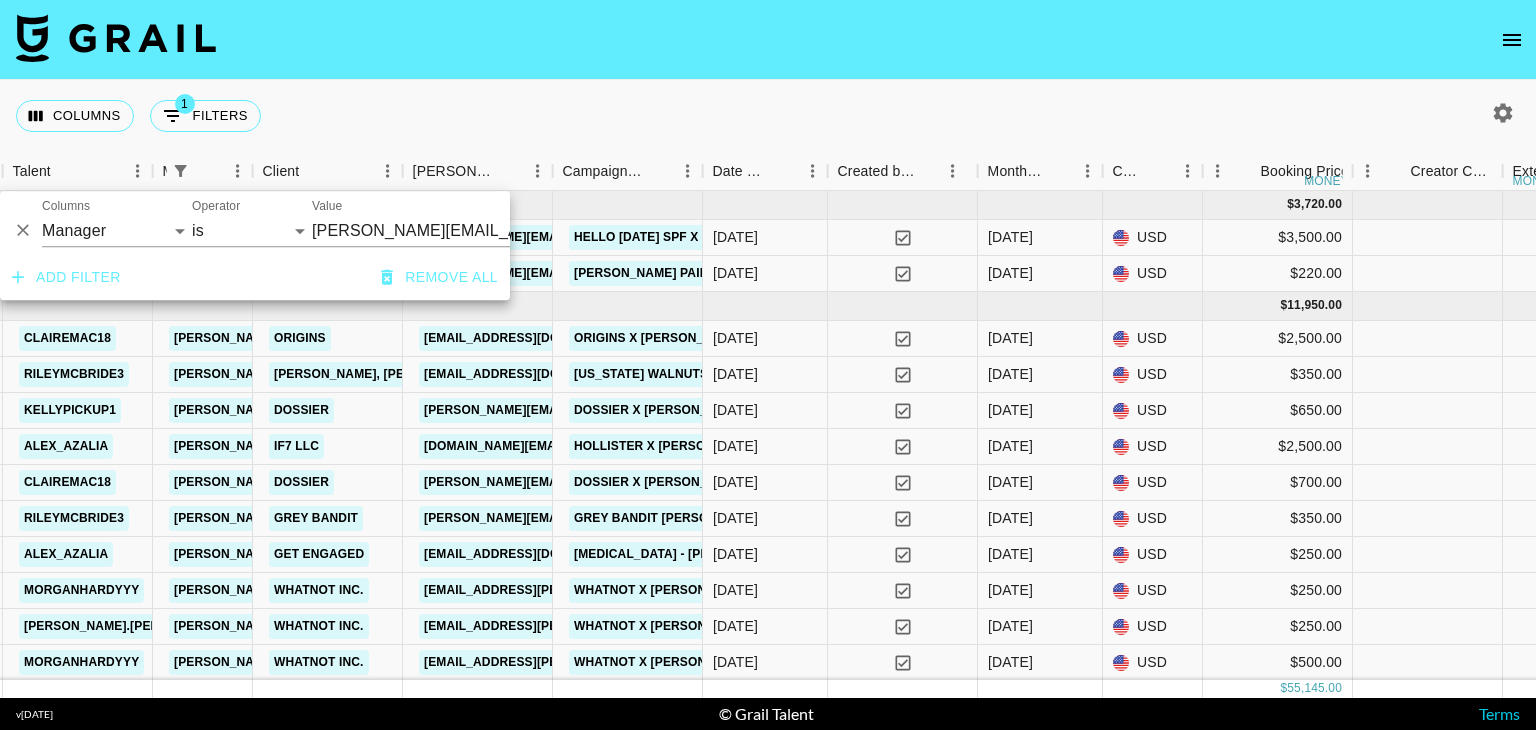 click on "Columns 1 Filters + Booking" at bounding box center (768, 116) 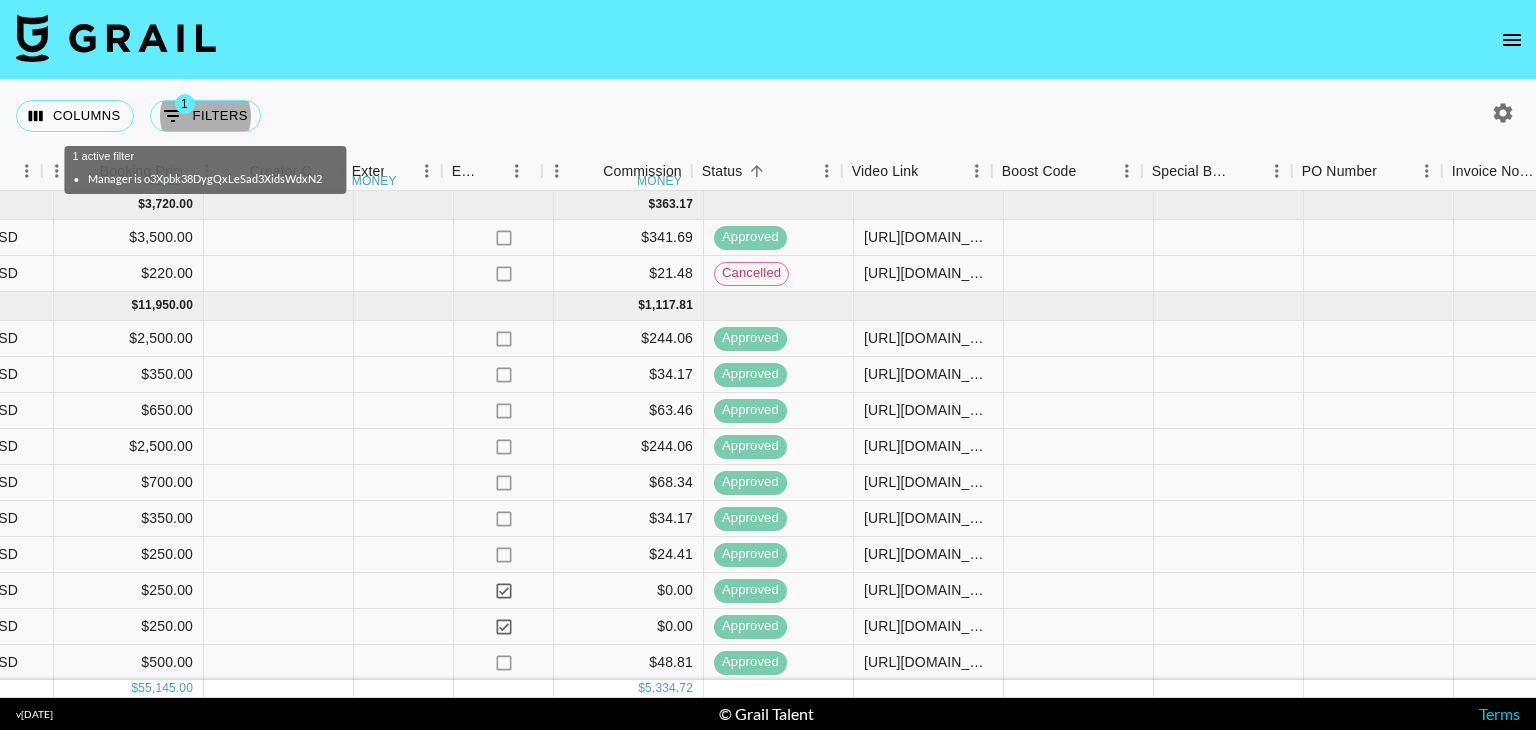 scroll, scrollTop: 0, scrollLeft: 1823, axis: horizontal 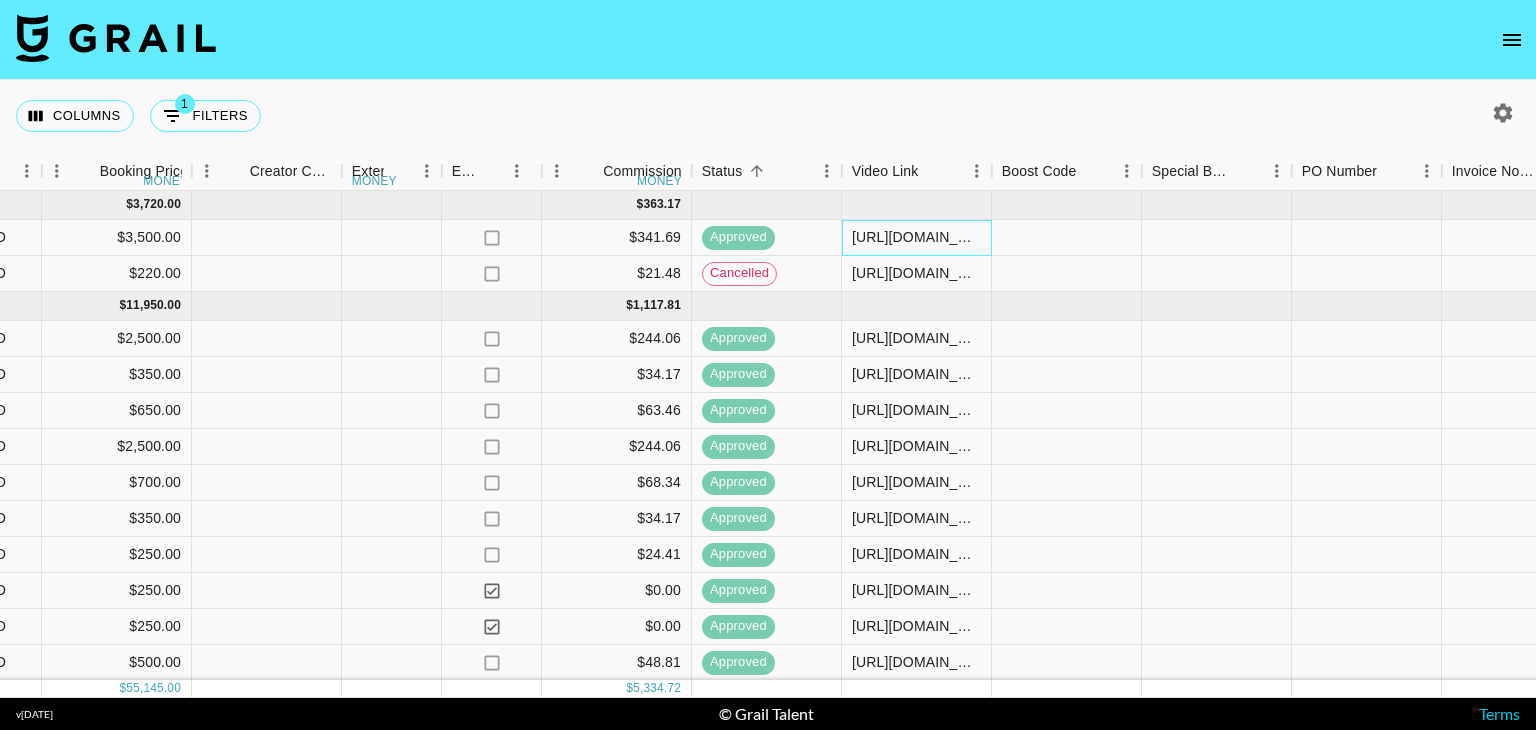click on "https://www.tiktok.com/@kellypickup1/video/7498802501425171758?_t=ZT-8vwc2HEffR4&_r=1" at bounding box center [916, 237] 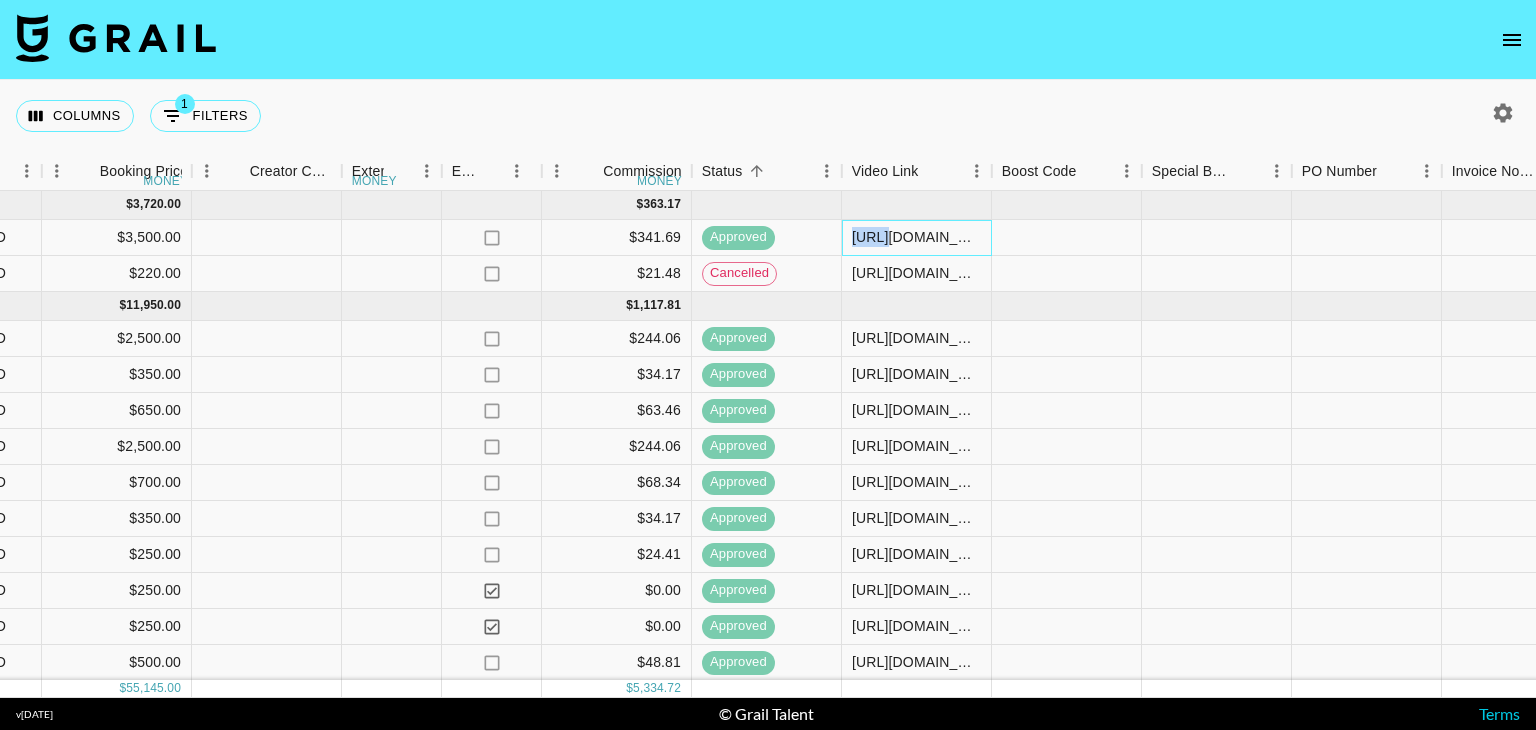click on "https://www.tiktok.com/@kellypickup1/video/7498802501425171758?_t=ZT-8vwc2HEffR4&_r=1" at bounding box center (916, 237) 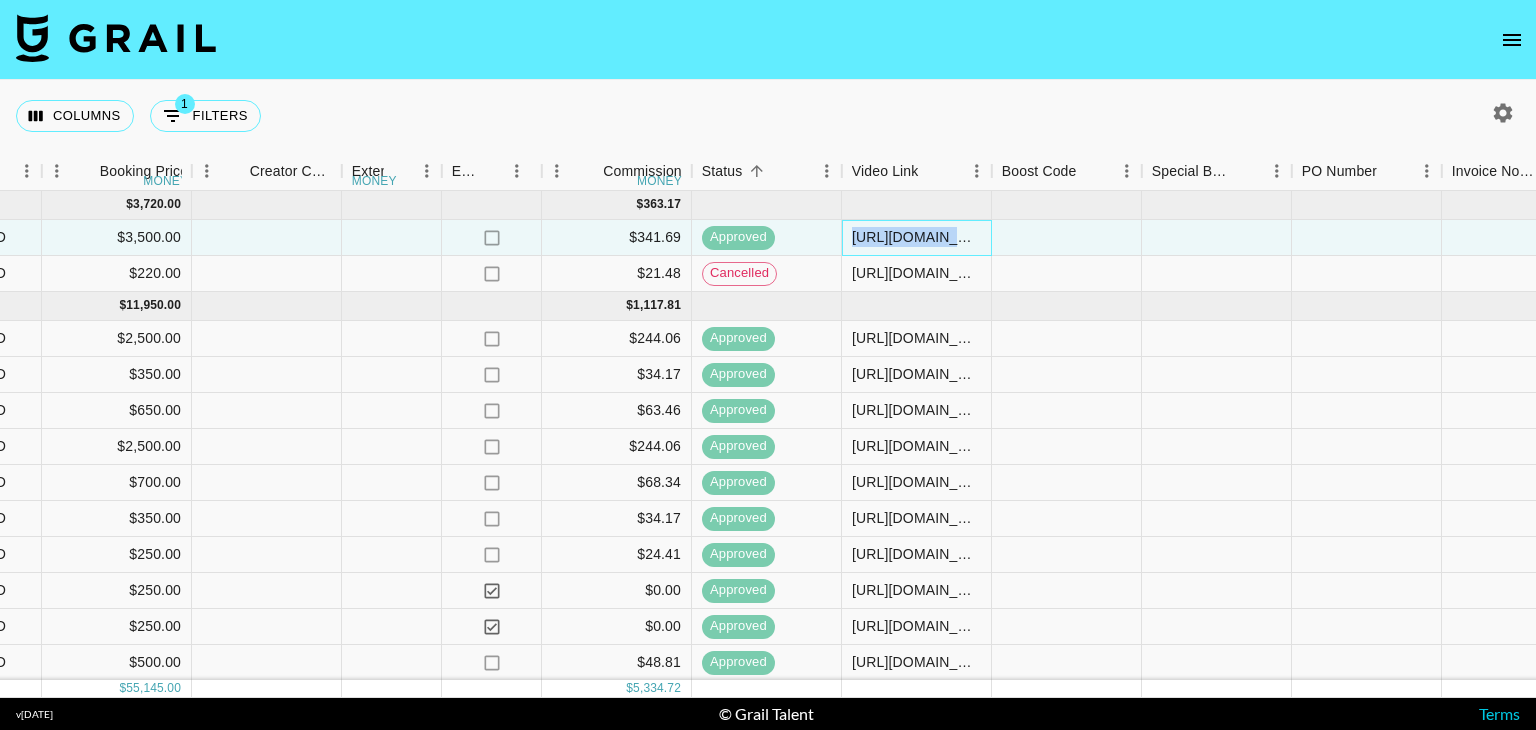 click on "https://www.tiktok.com/@kellypickup1/video/7498802501425171758?_t=ZT-8vwc2HEffR4&_r=1" at bounding box center (916, 237) 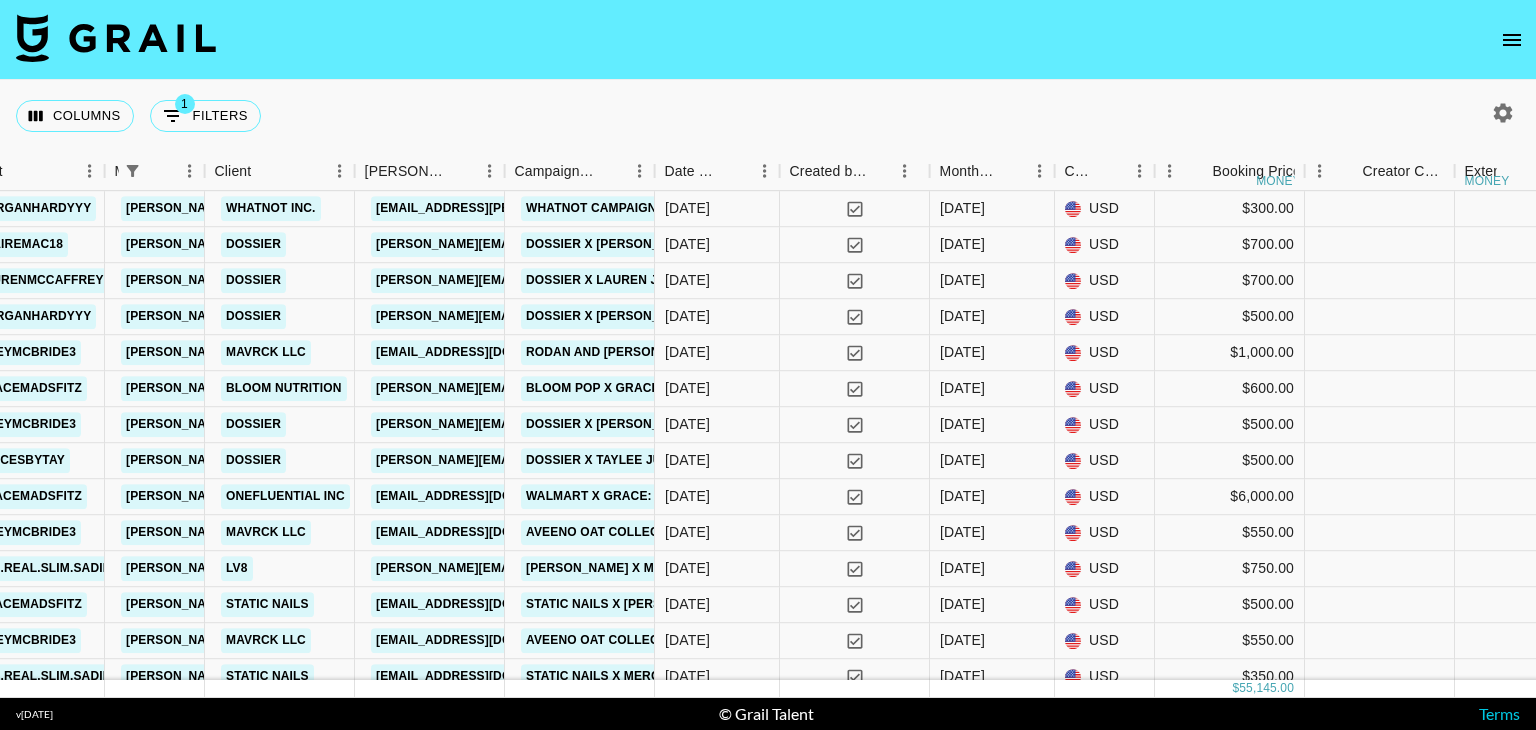 scroll, scrollTop: 1632, scrollLeft: 710, axis: both 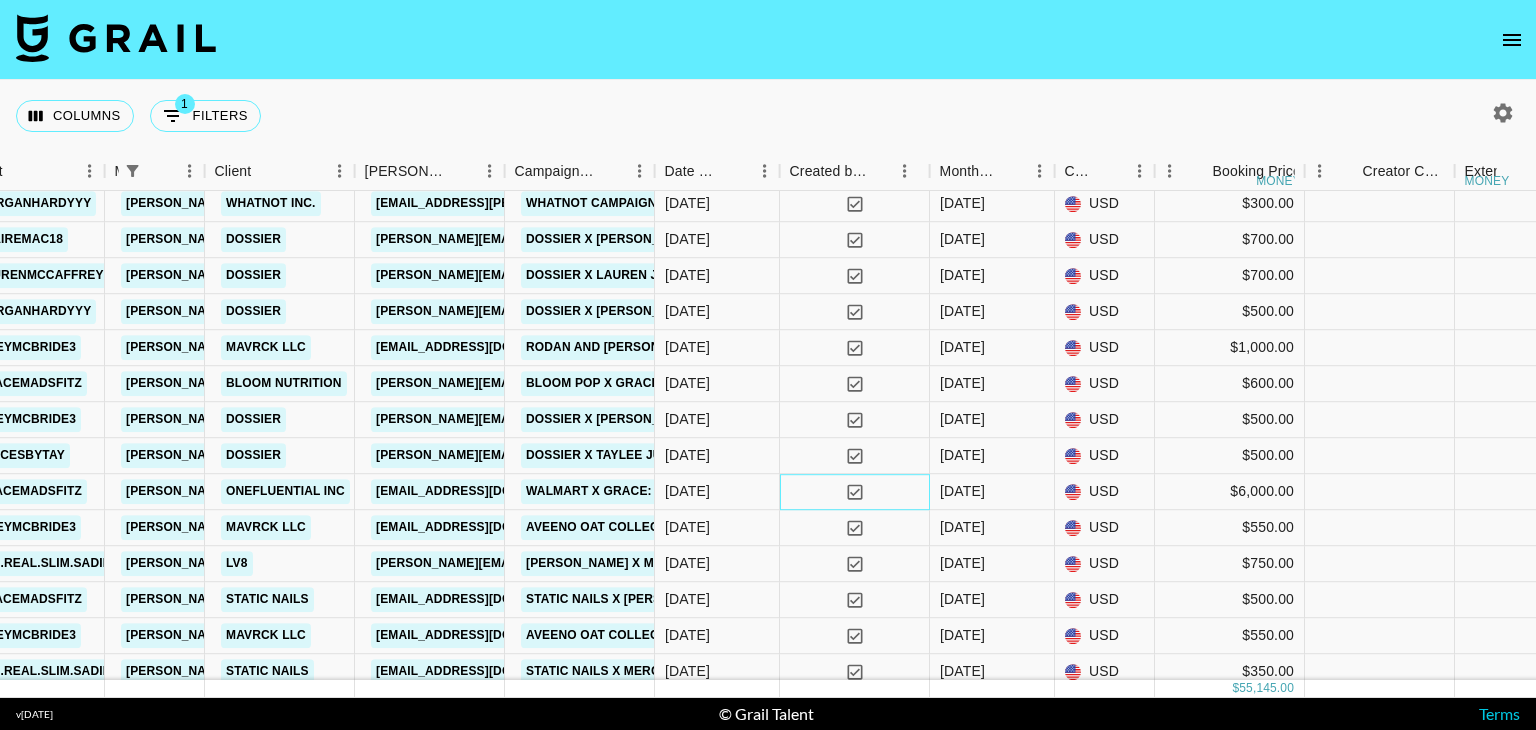 click on "yes" at bounding box center [855, 492] 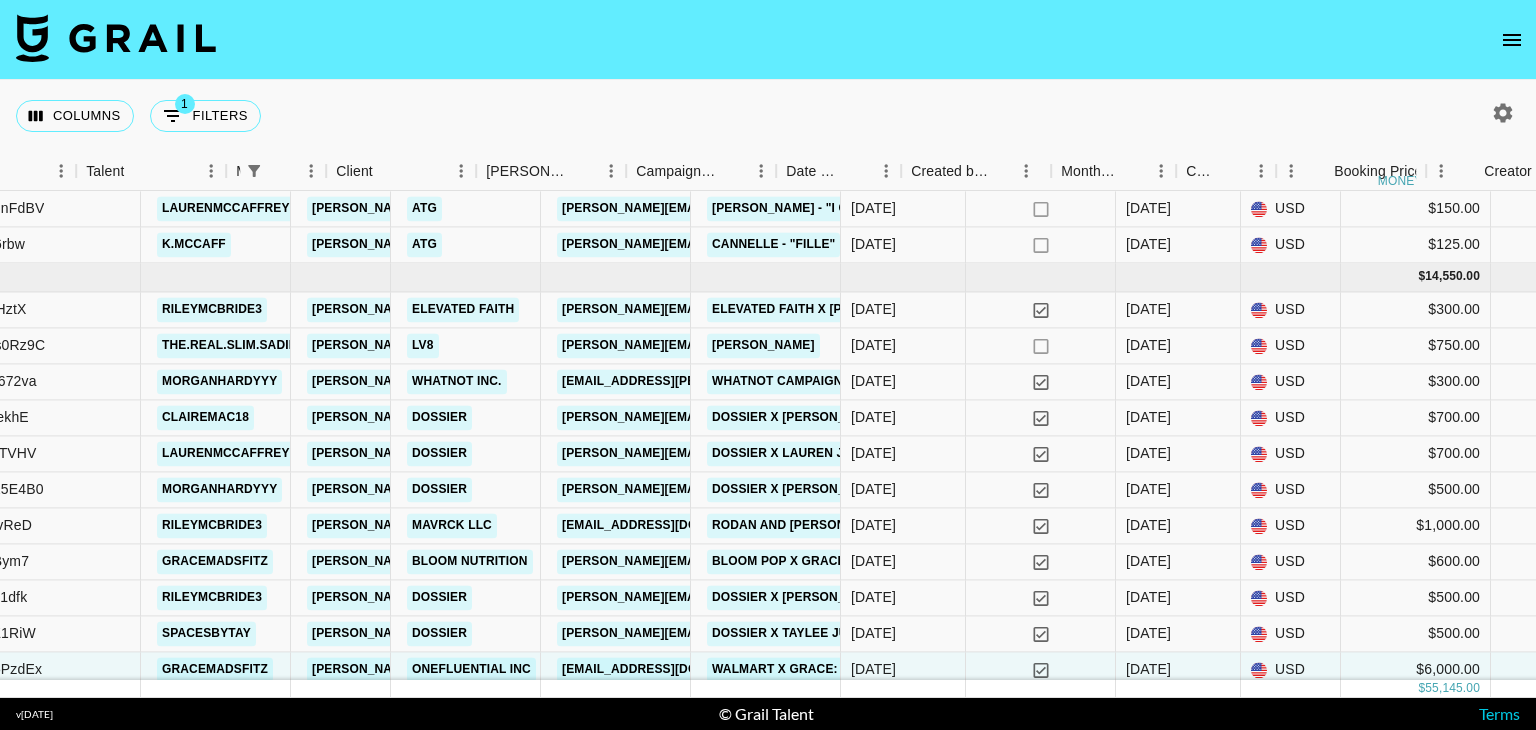 scroll, scrollTop: 1454, scrollLeft: 598, axis: both 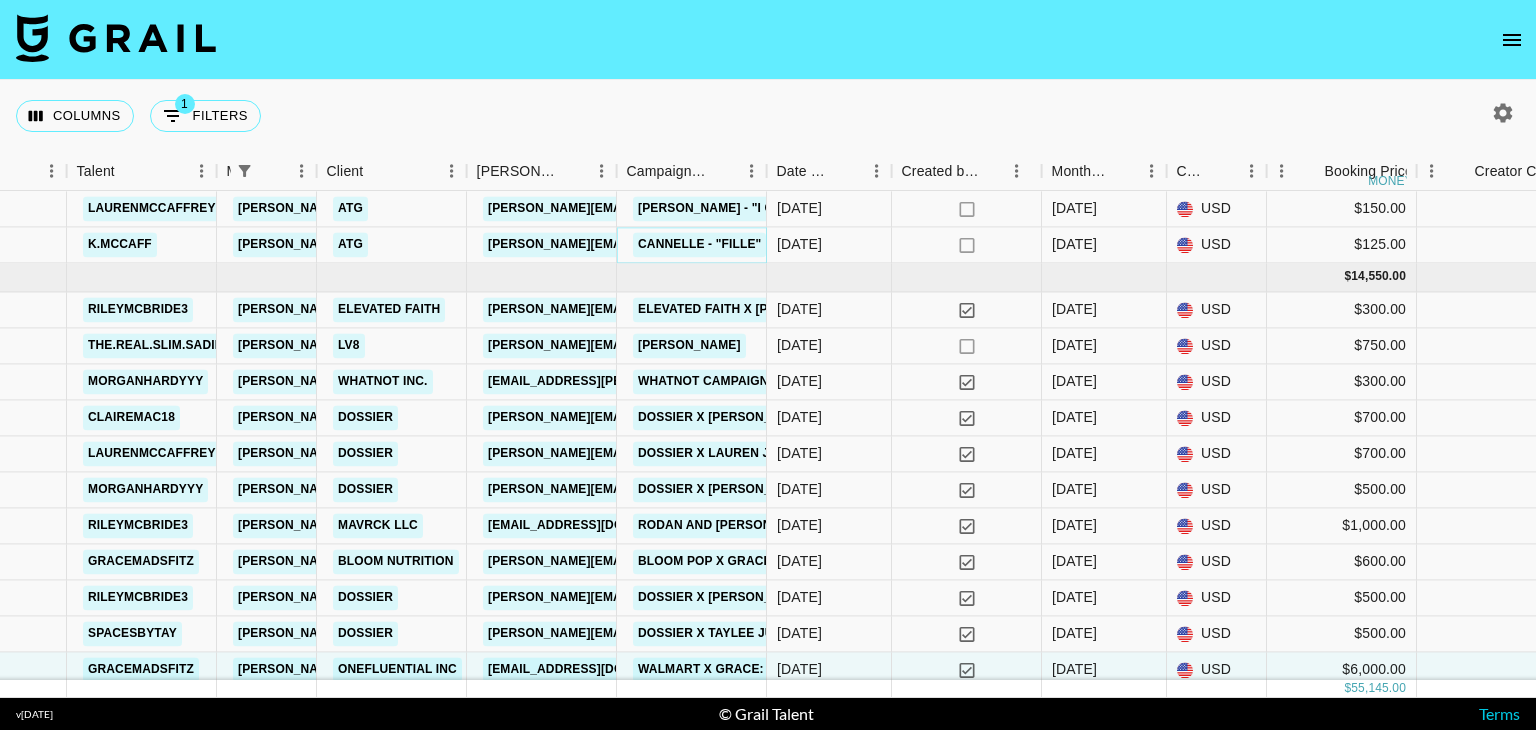 click on "Cannelle - "FILLE"" at bounding box center (699, 244) 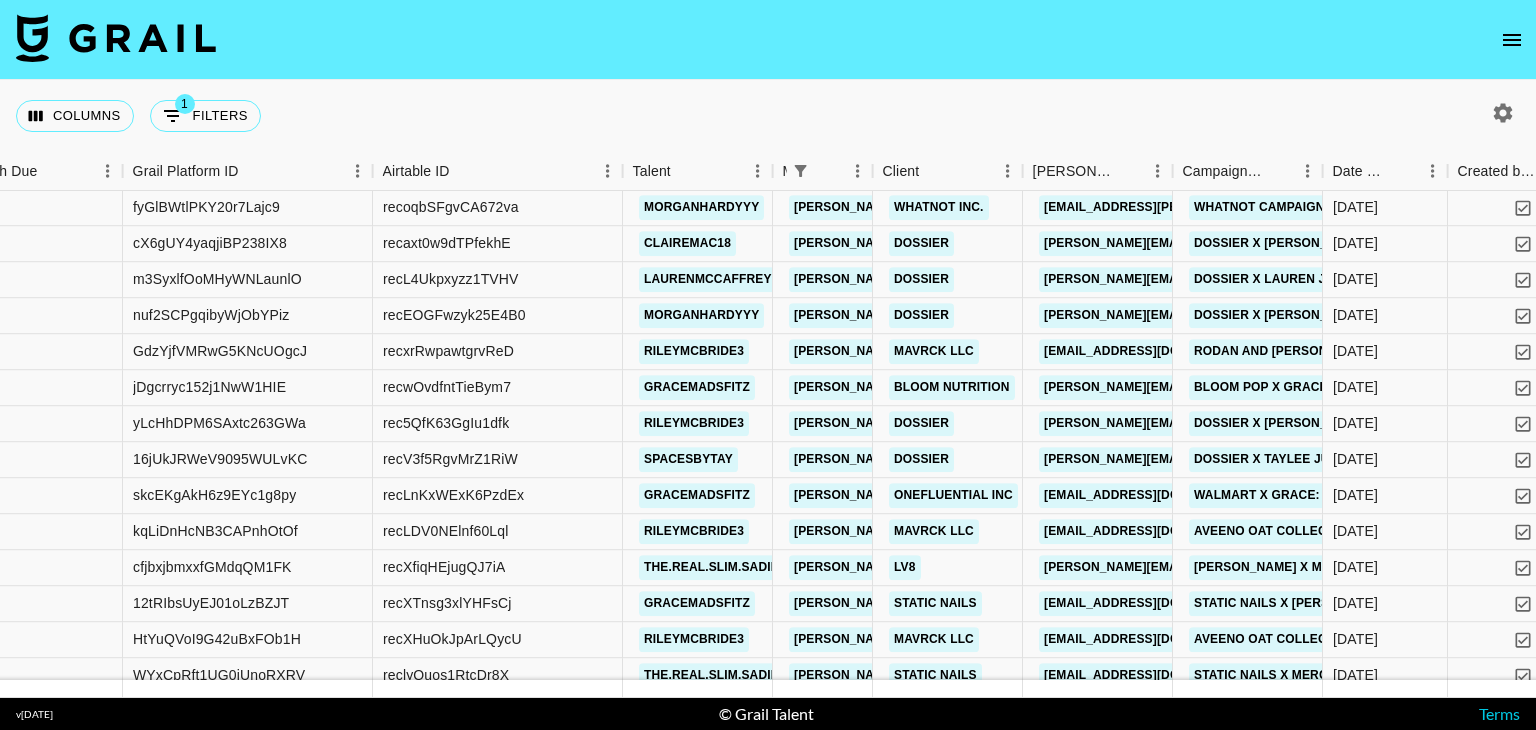 scroll, scrollTop: 1628, scrollLeft: 0, axis: vertical 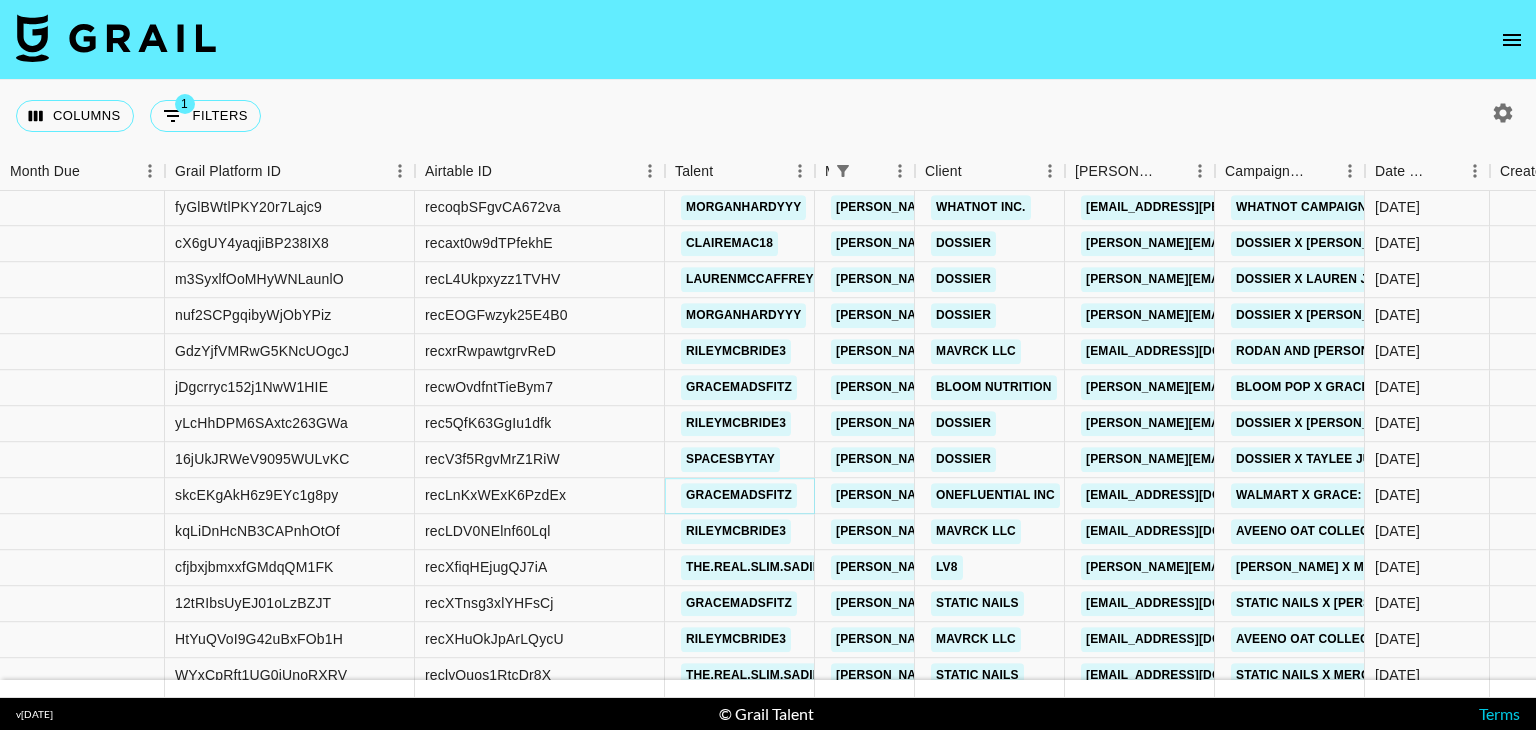 click on "gracemadsfitz" at bounding box center (739, 495) 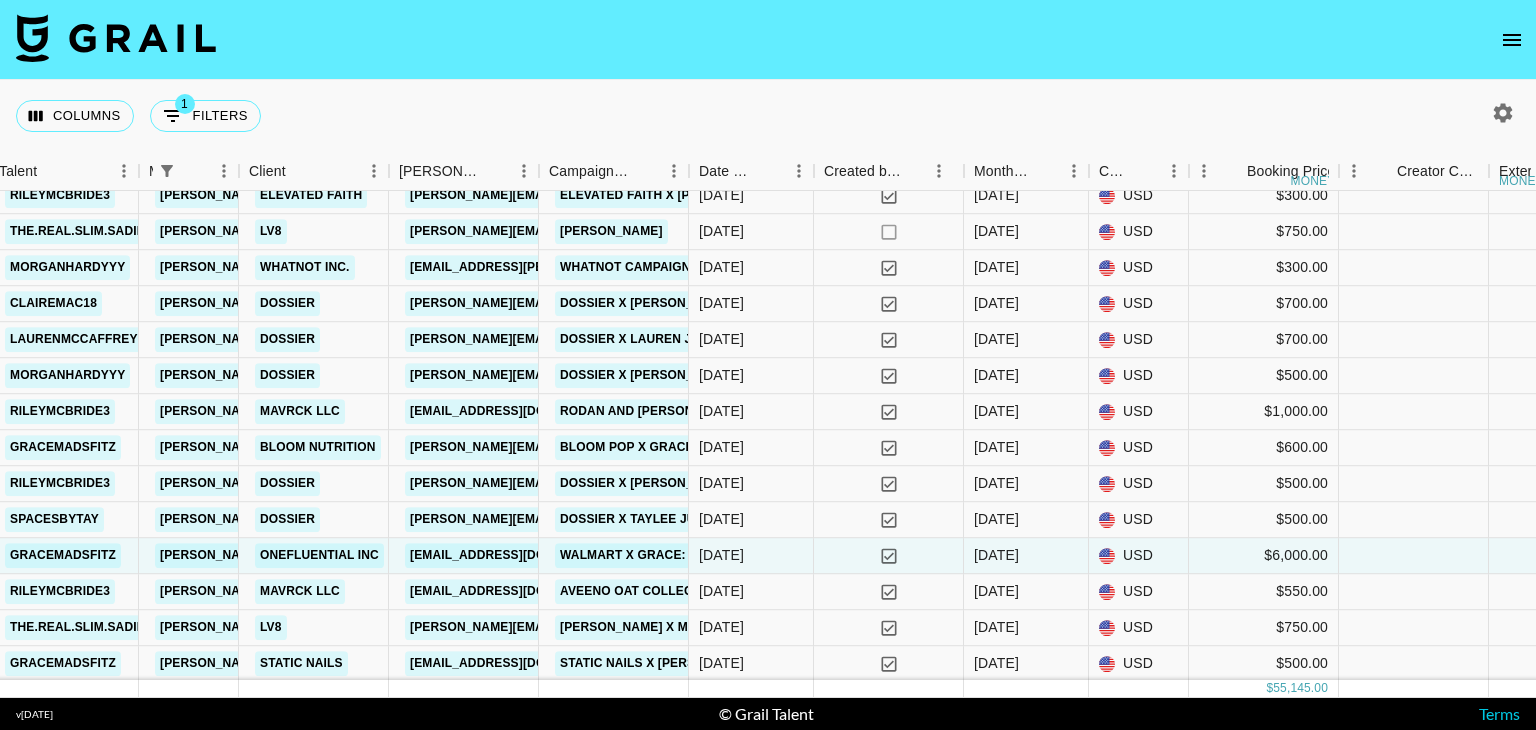 scroll, scrollTop: 1562, scrollLeft: 676, axis: both 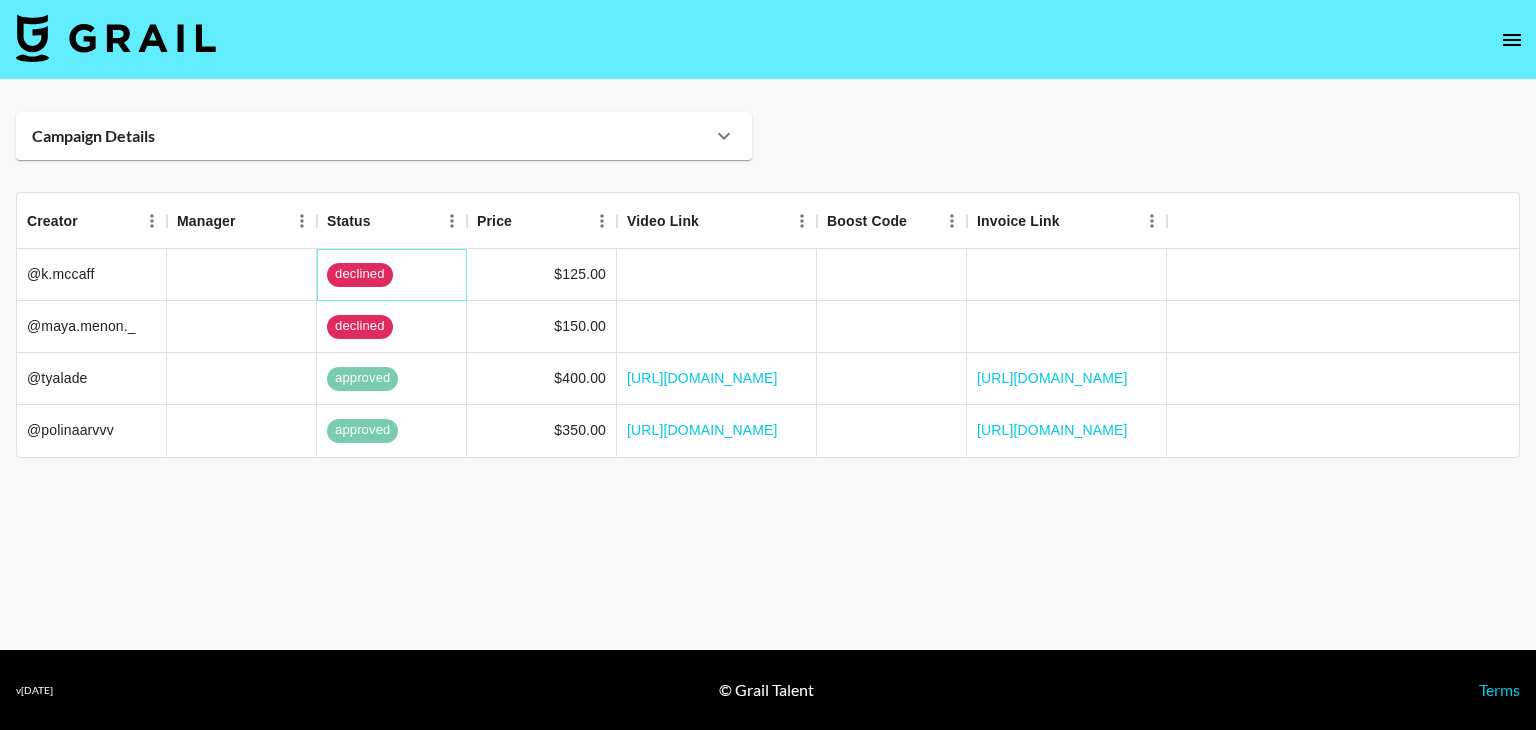 click on "declined" at bounding box center (392, 275) 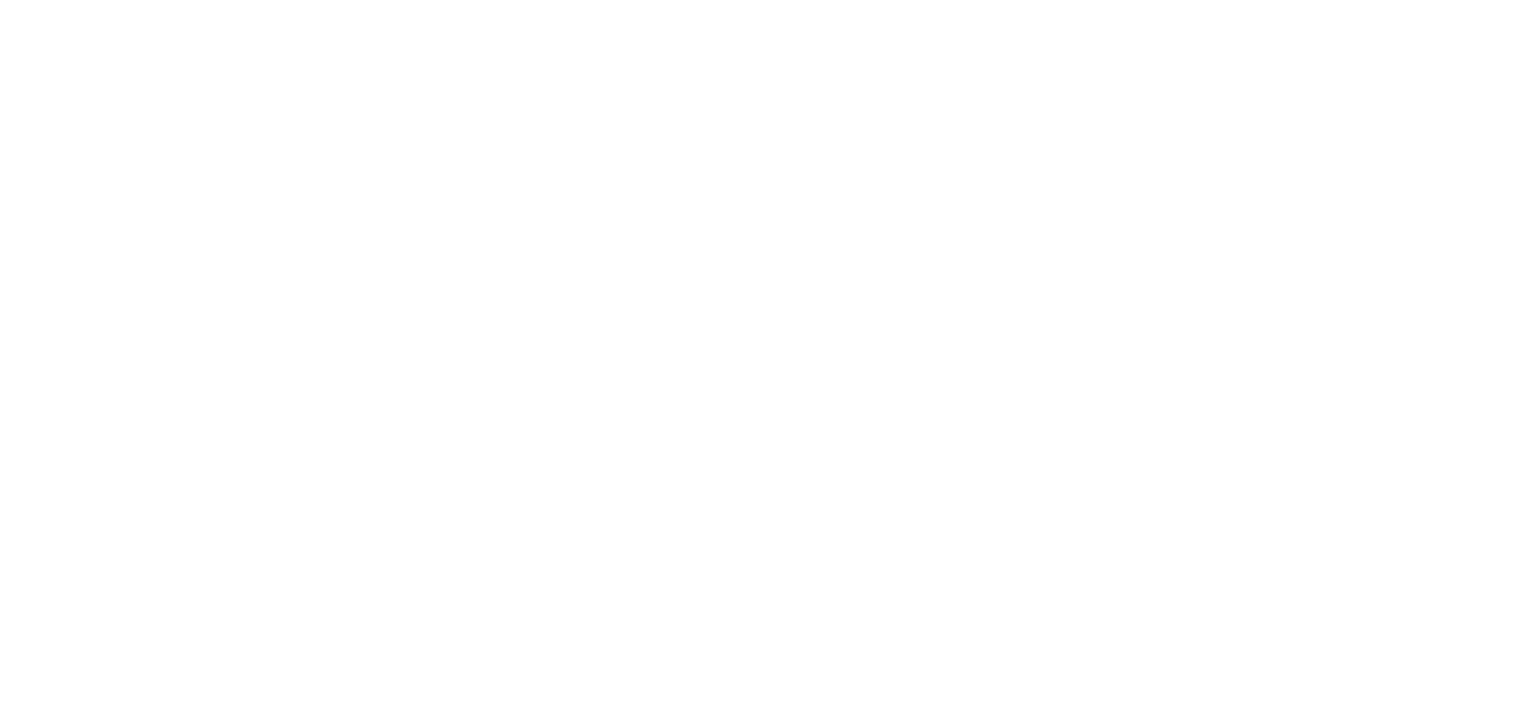scroll, scrollTop: 0, scrollLeft: 0, axis: both 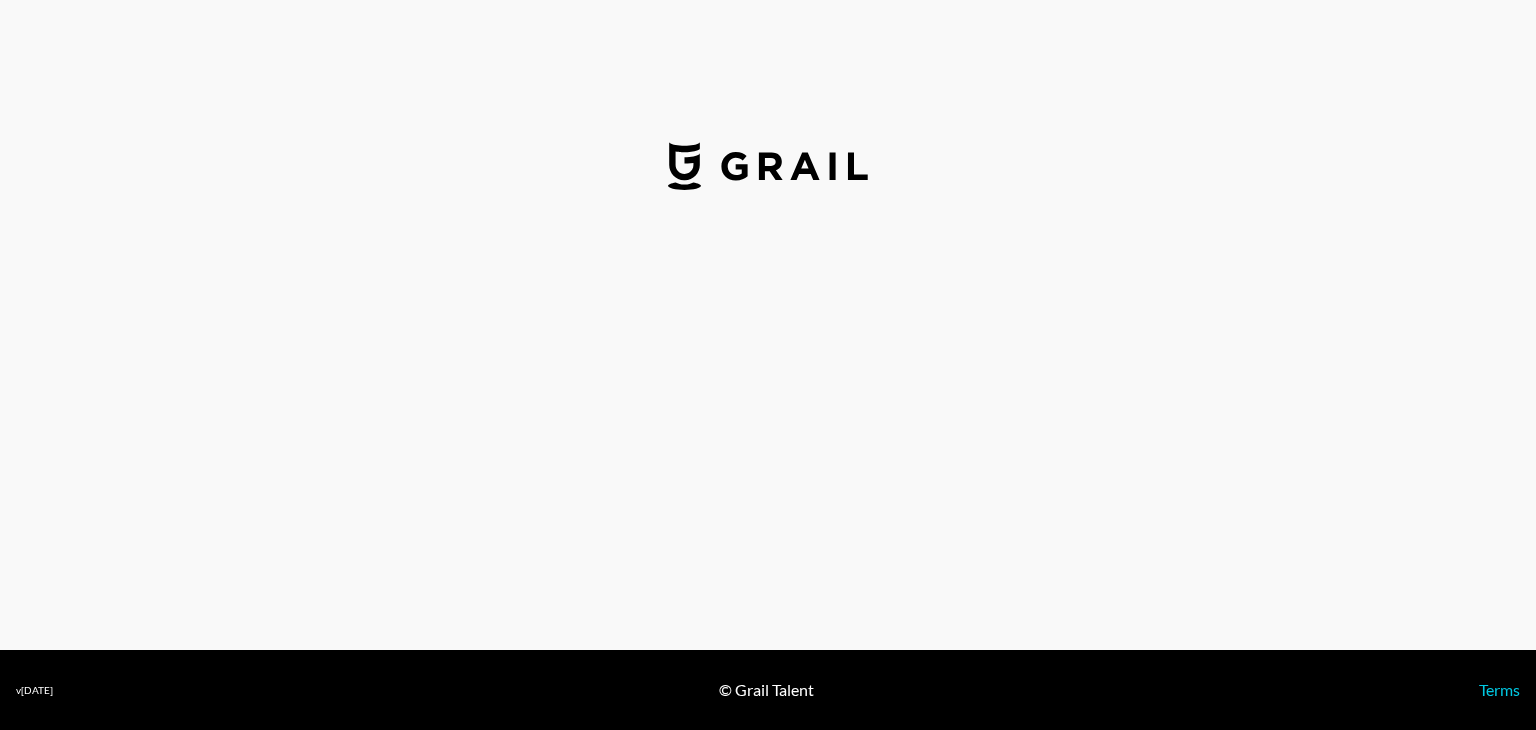 select on "USD" 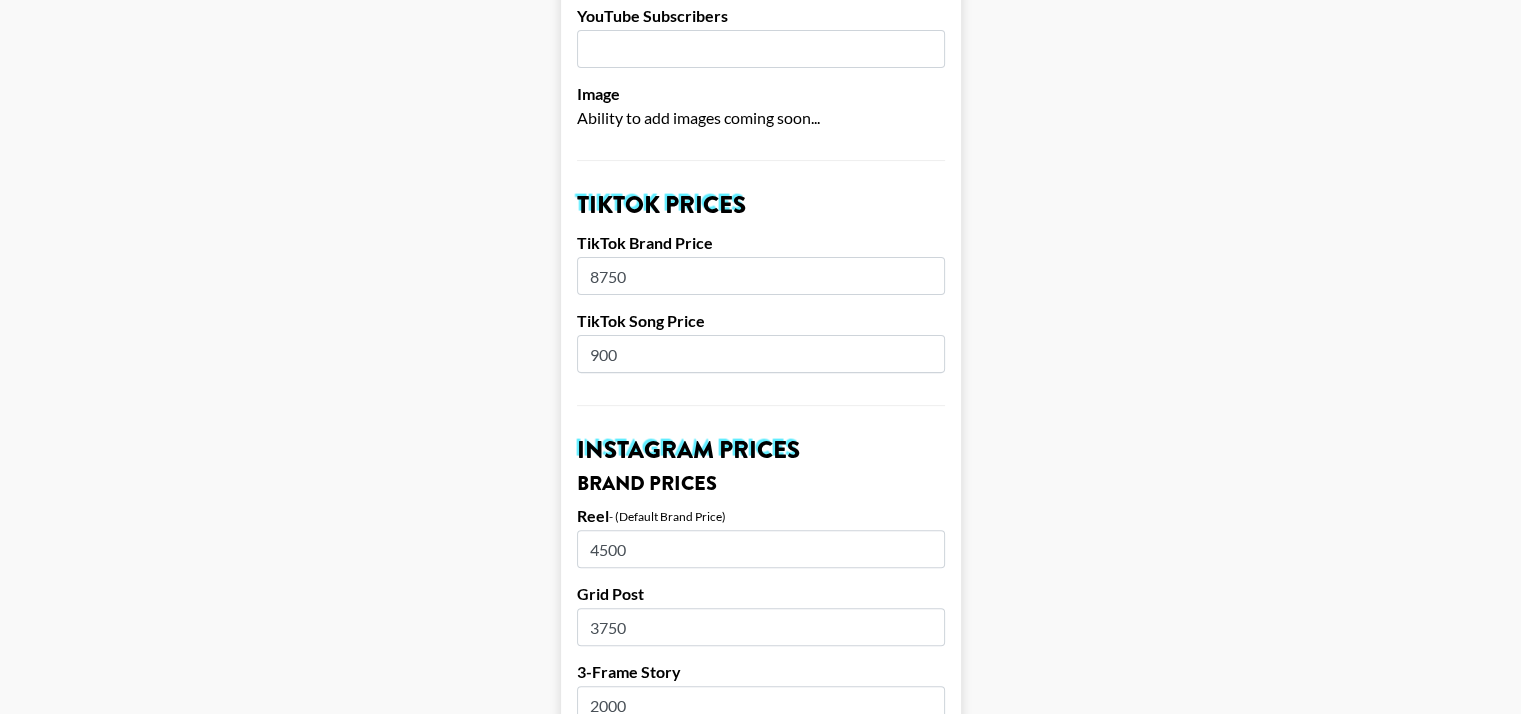 scroll, scrollTop: 580, scrollLeft: 0, axis: vertical 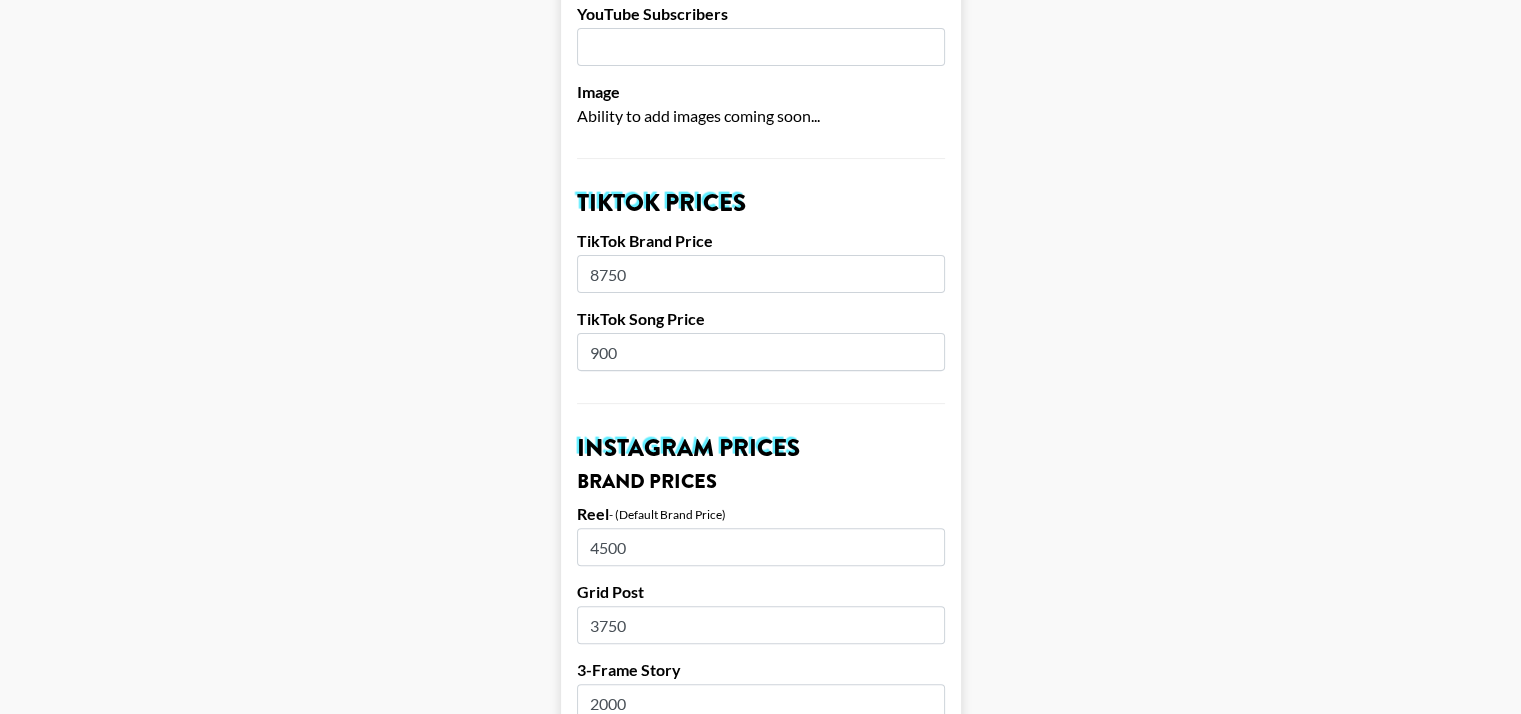 click on "TikTok Prices" at bounding box center [761, 203] 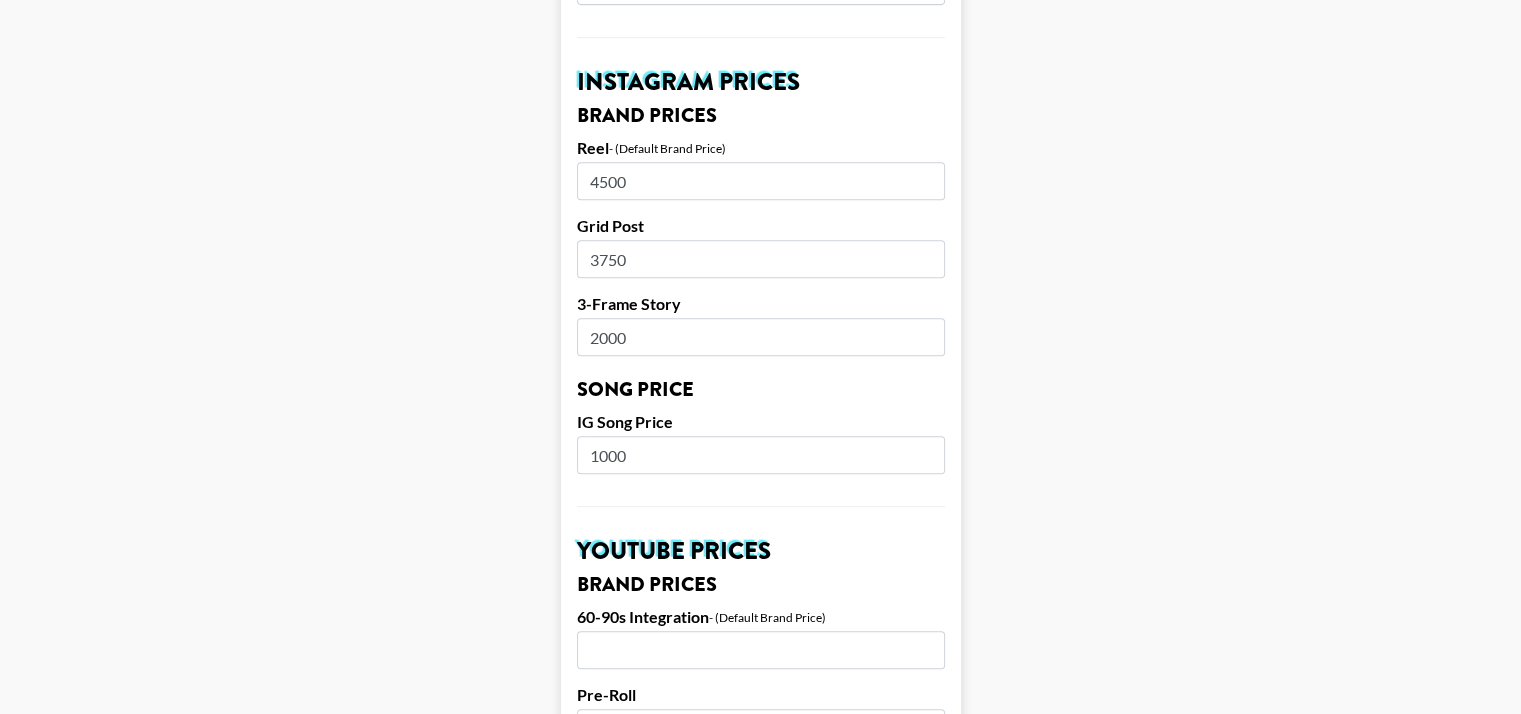 scroll, scrollTop: 947, scrollLeft: 0, axis: vertical 